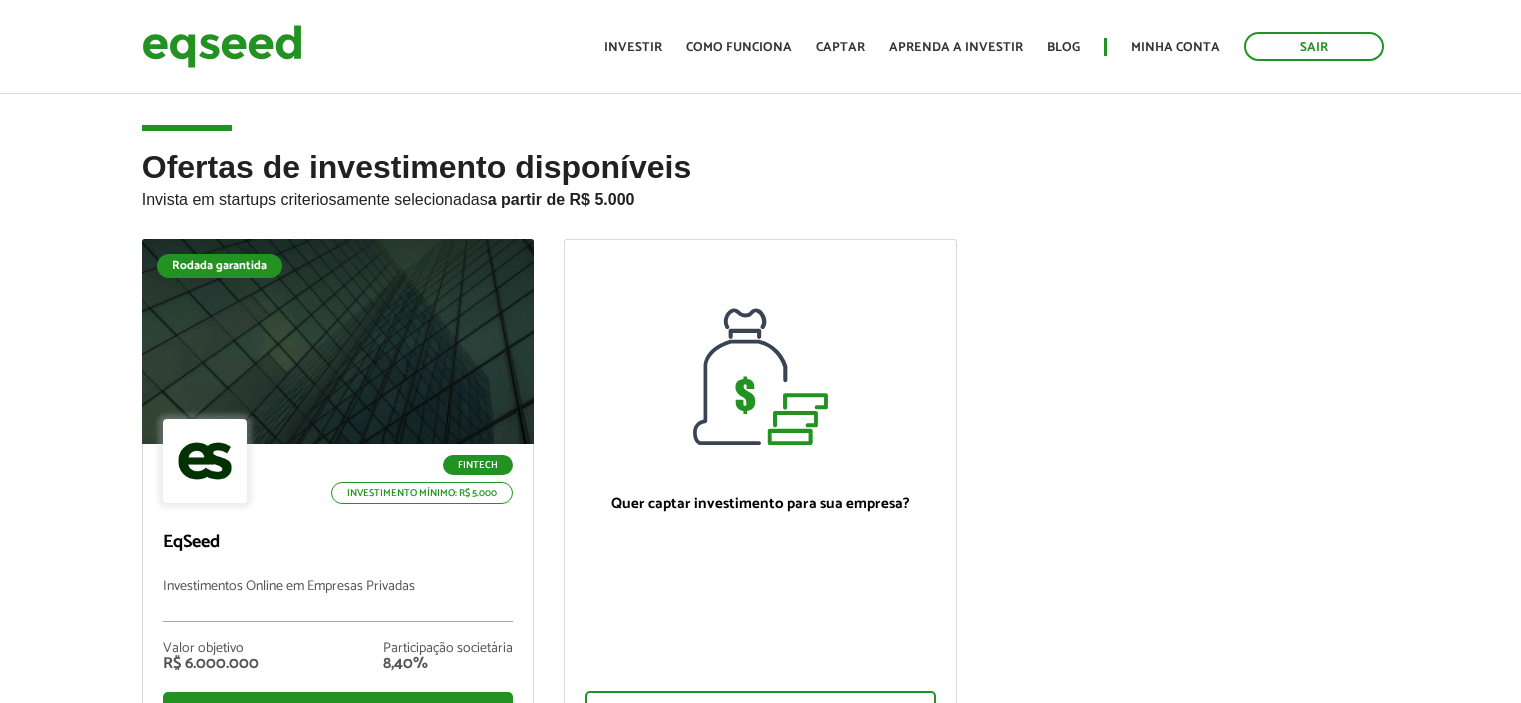 scroll, scrollTop: 0, scrollLeft: 0, axis: both 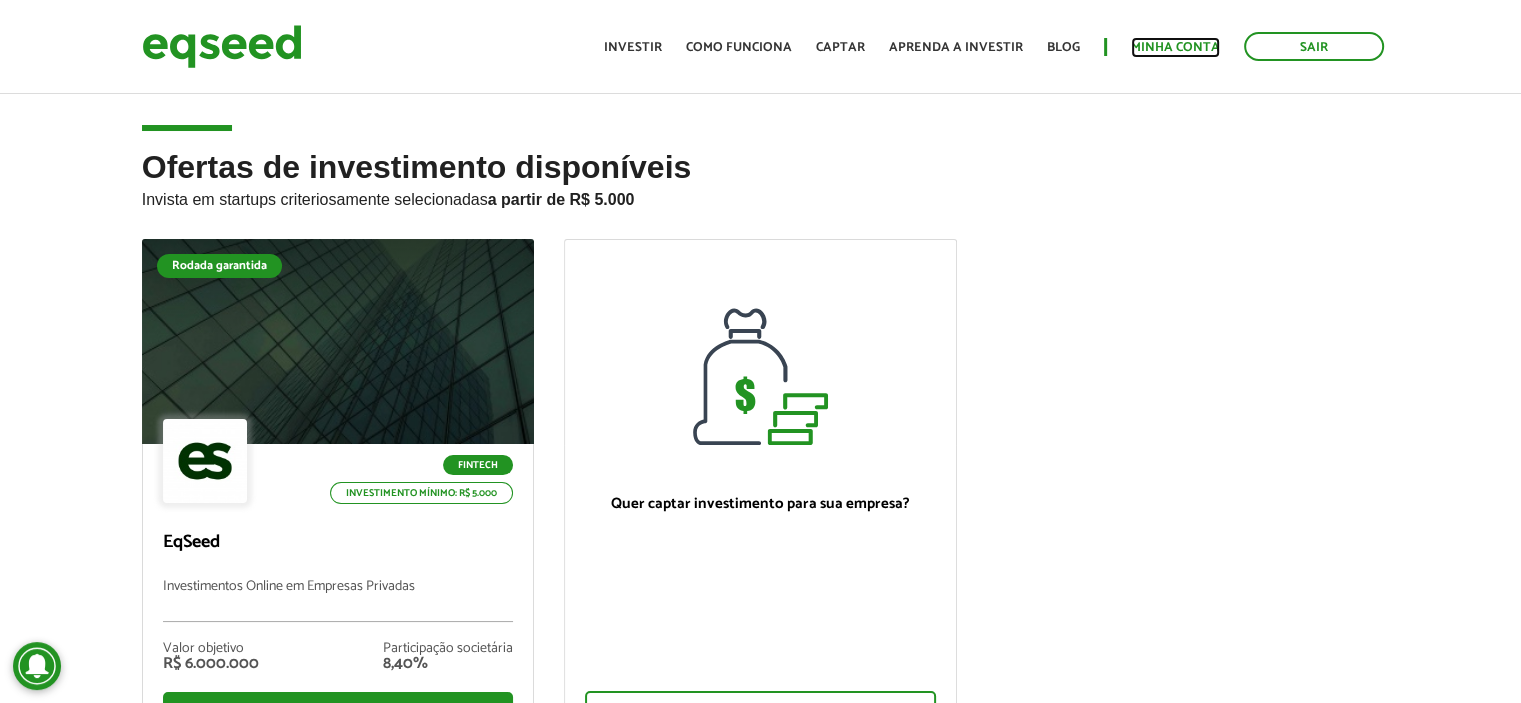 click on "Minha conta" at bounding box center [1175, 47] 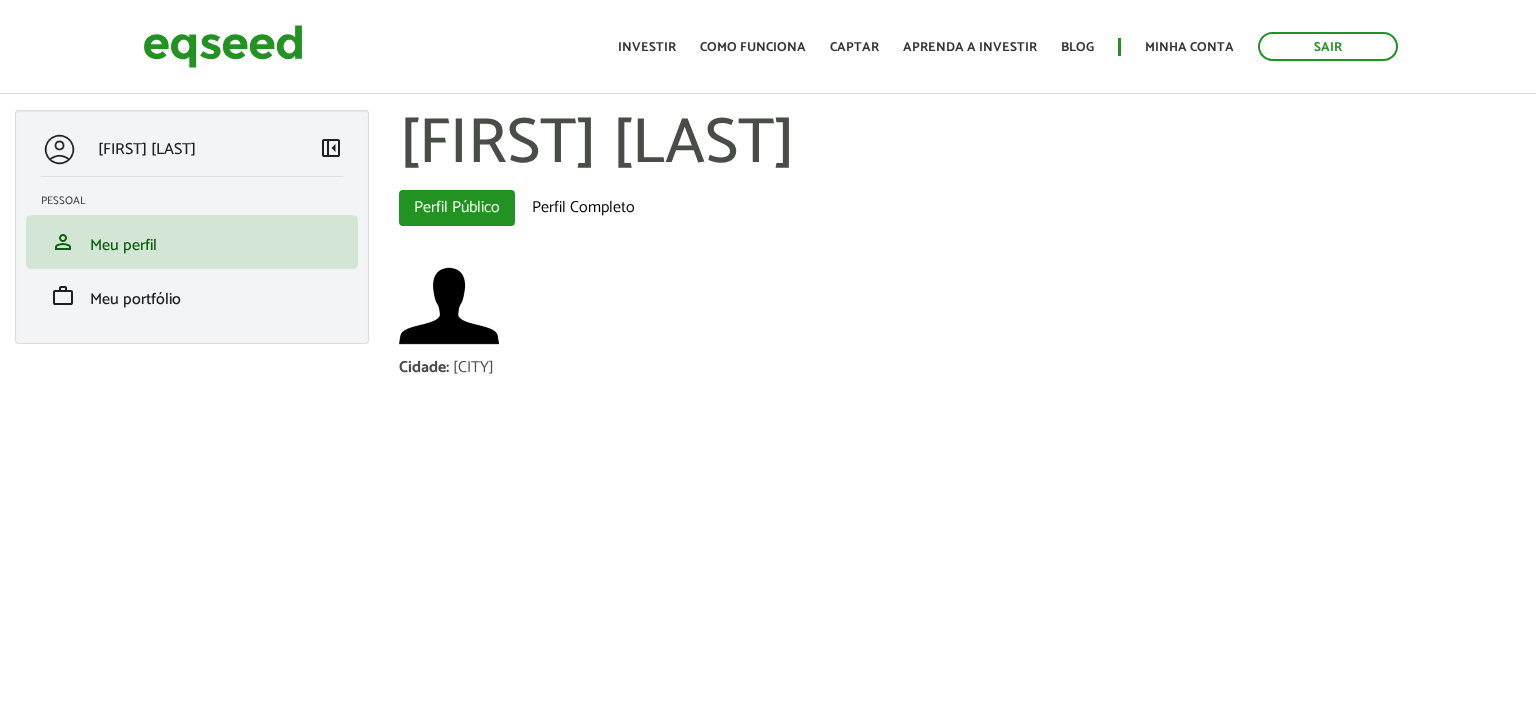 scroll, scrollTop: 0, scrollLeft: 0, axis: both 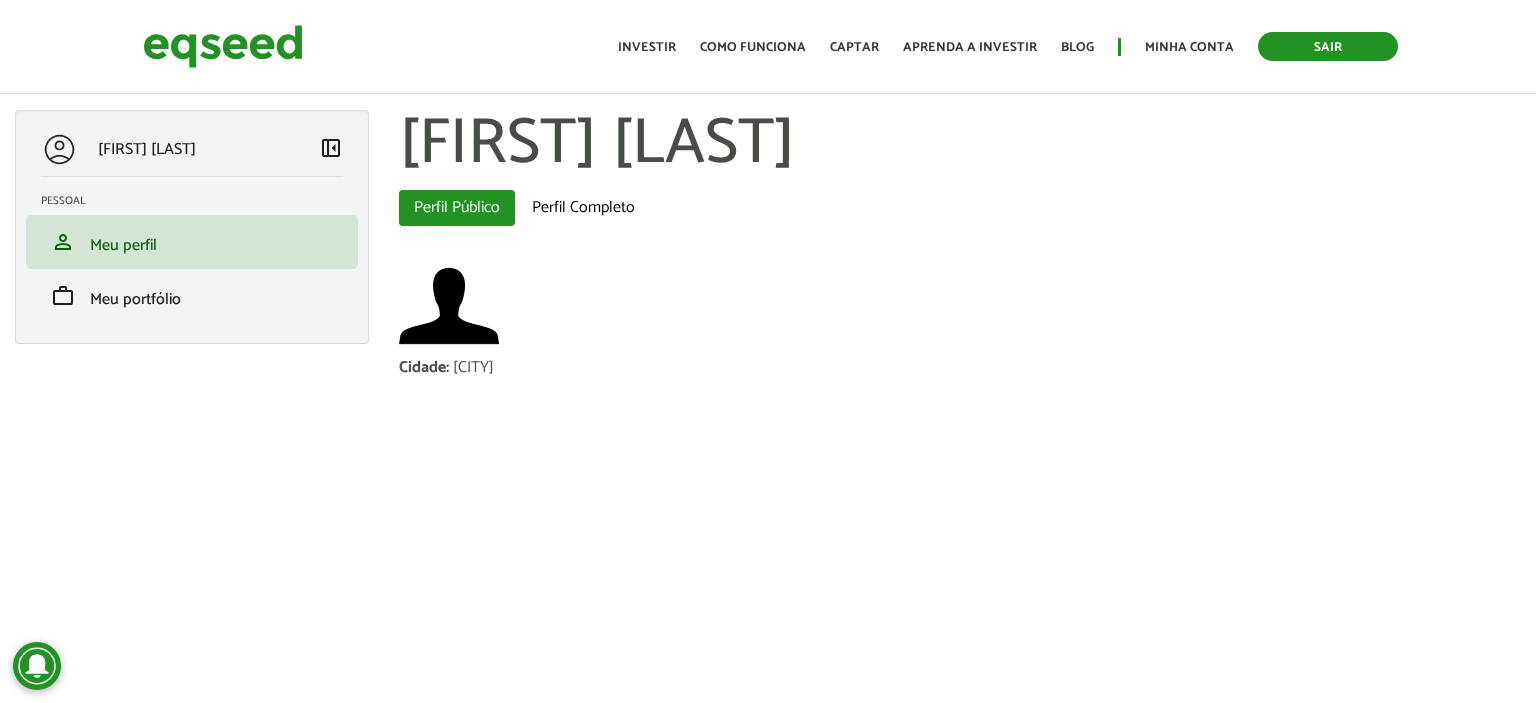 click on "Sair" at bounding box center (1328, 46) 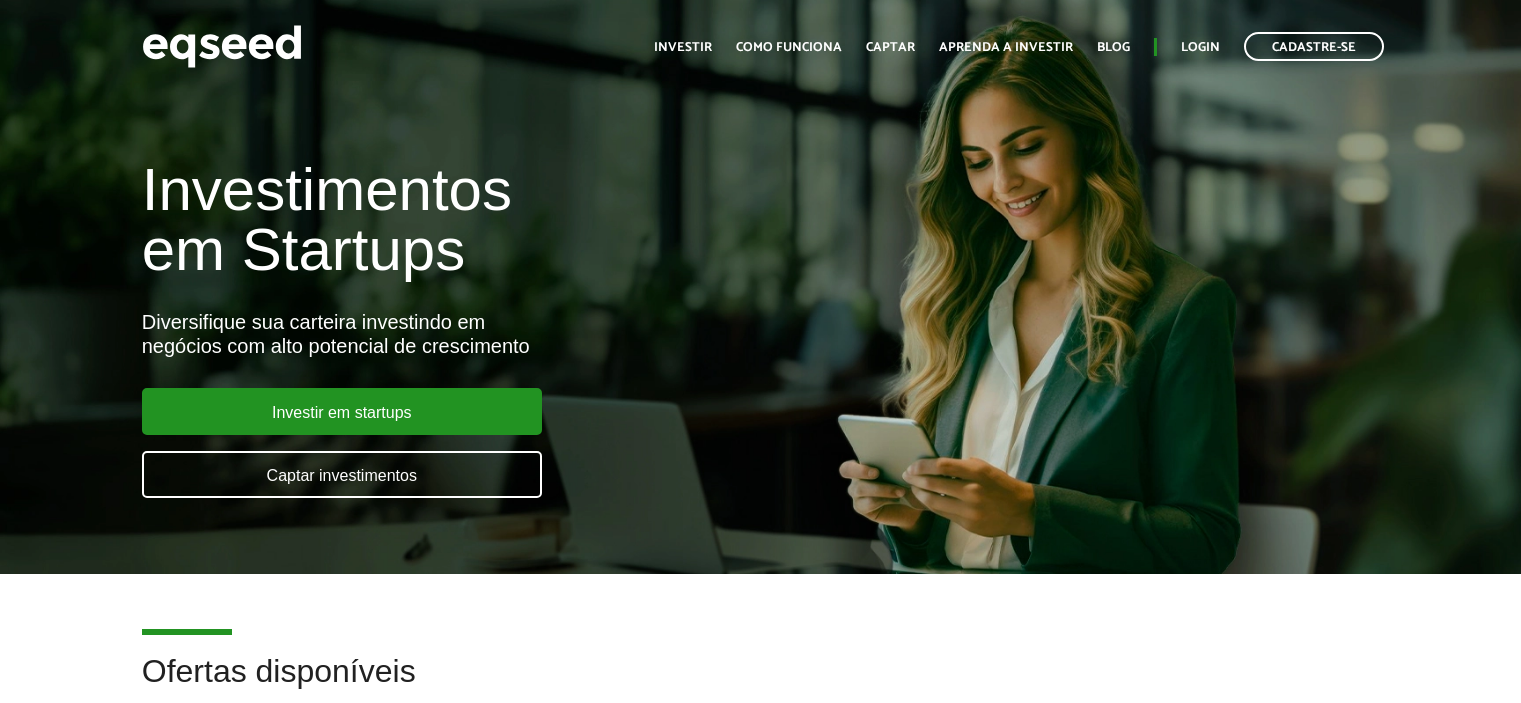 scroll, scrollTop: 0, scrollLeft: 0, axis: both 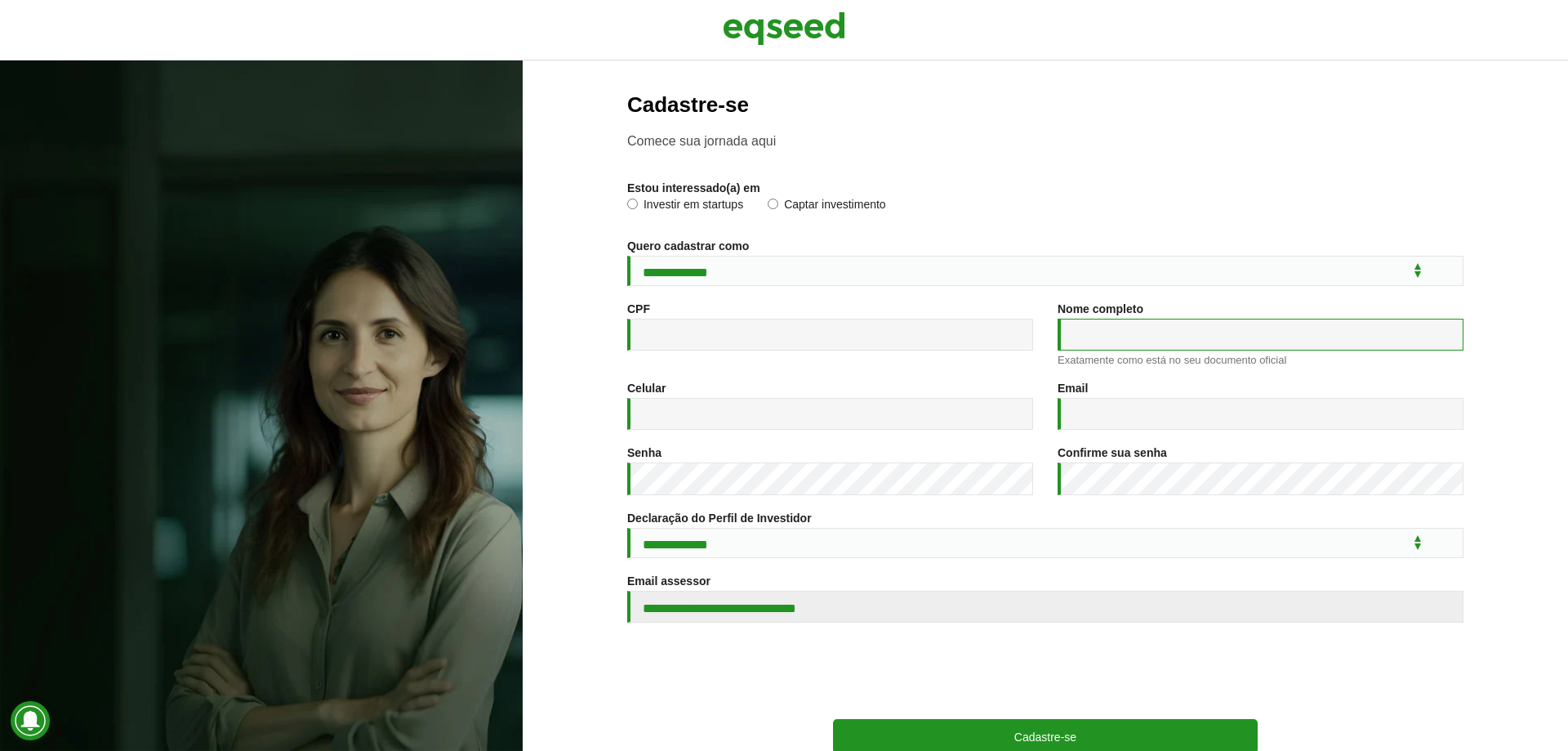 click on "Nome completo  *" at bounding box center [1260, 334] 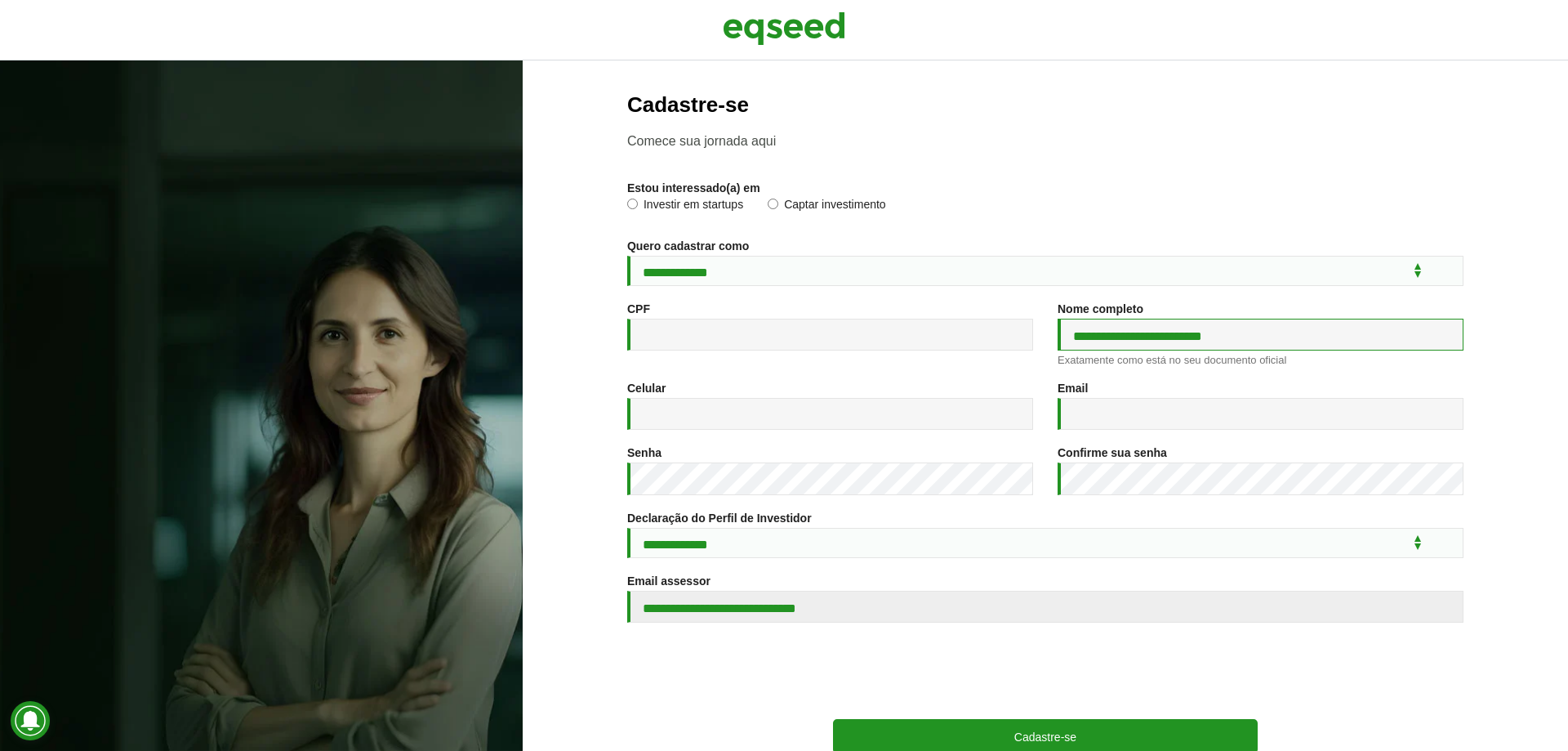 type on "**********" 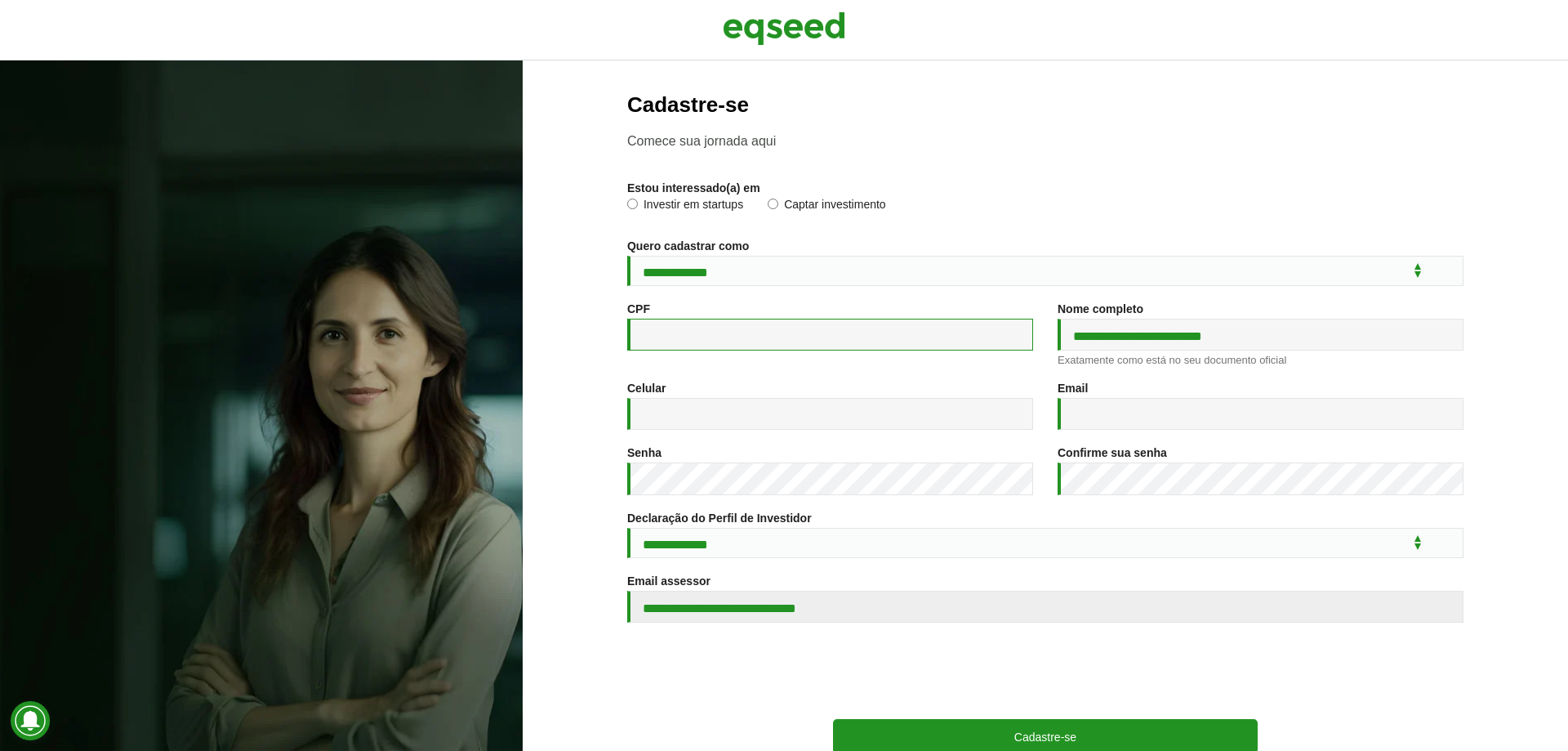 click on "CPF  *" at bounding box center [830, 334] 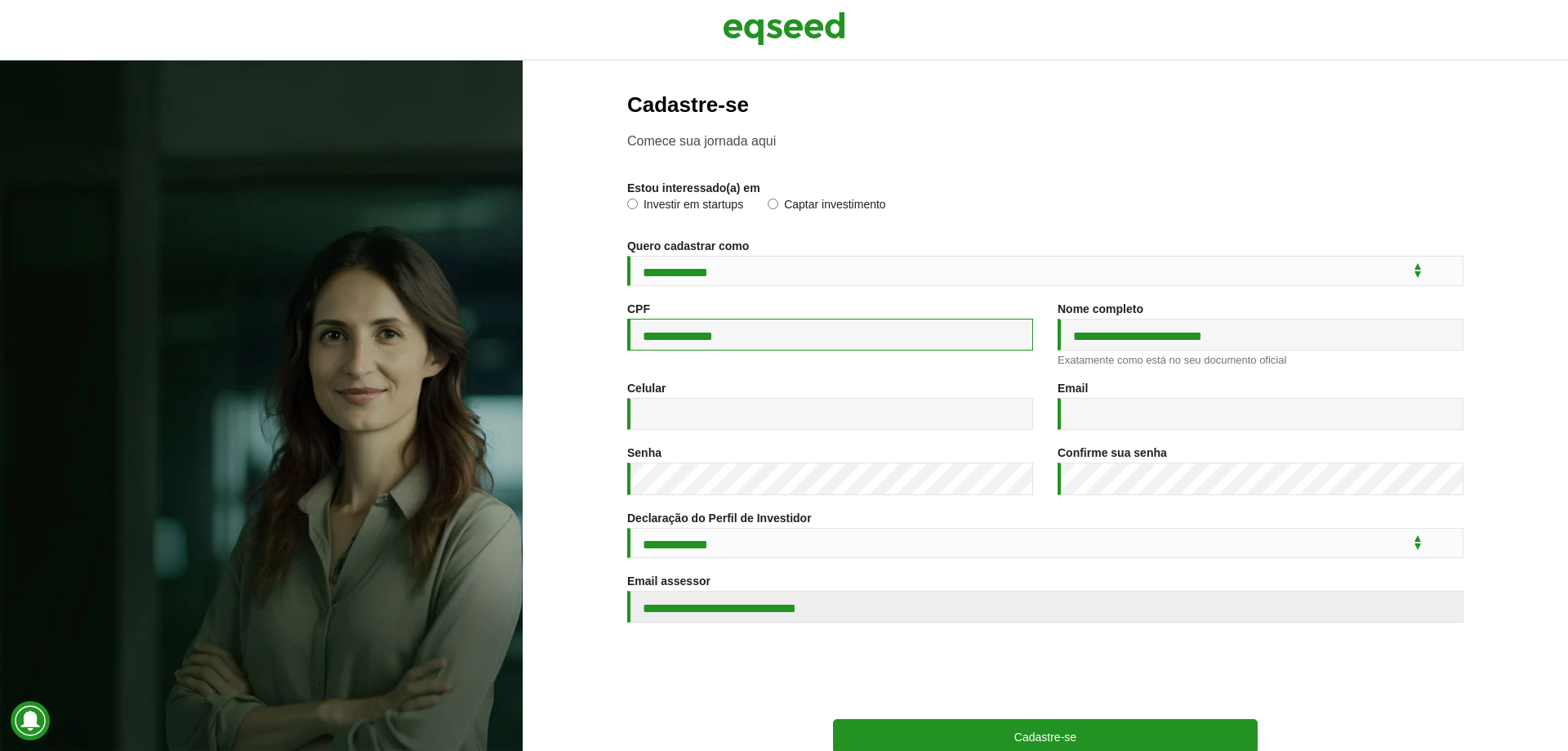type on "**********" 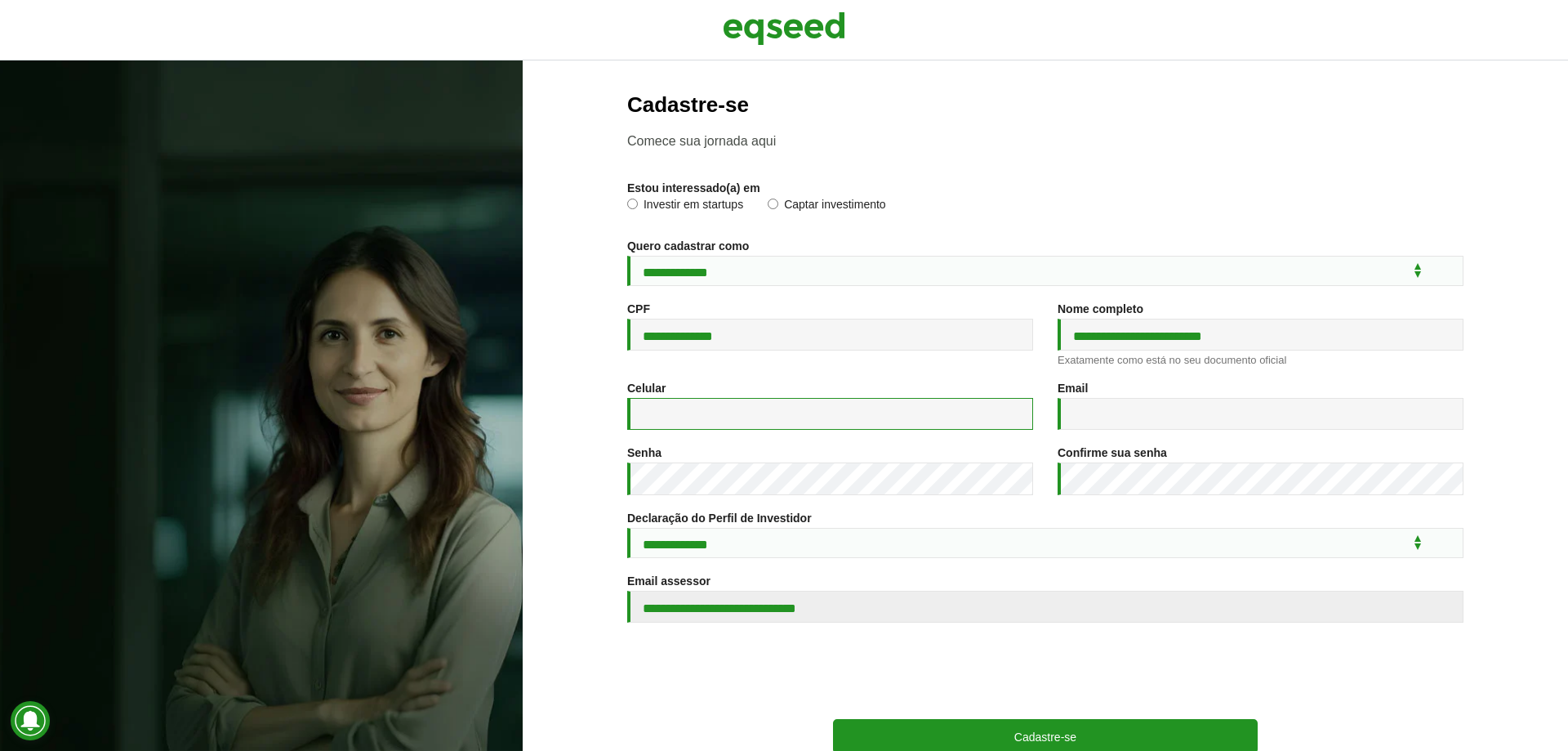 click on "Celular  *" at bounding box center (830, 413) 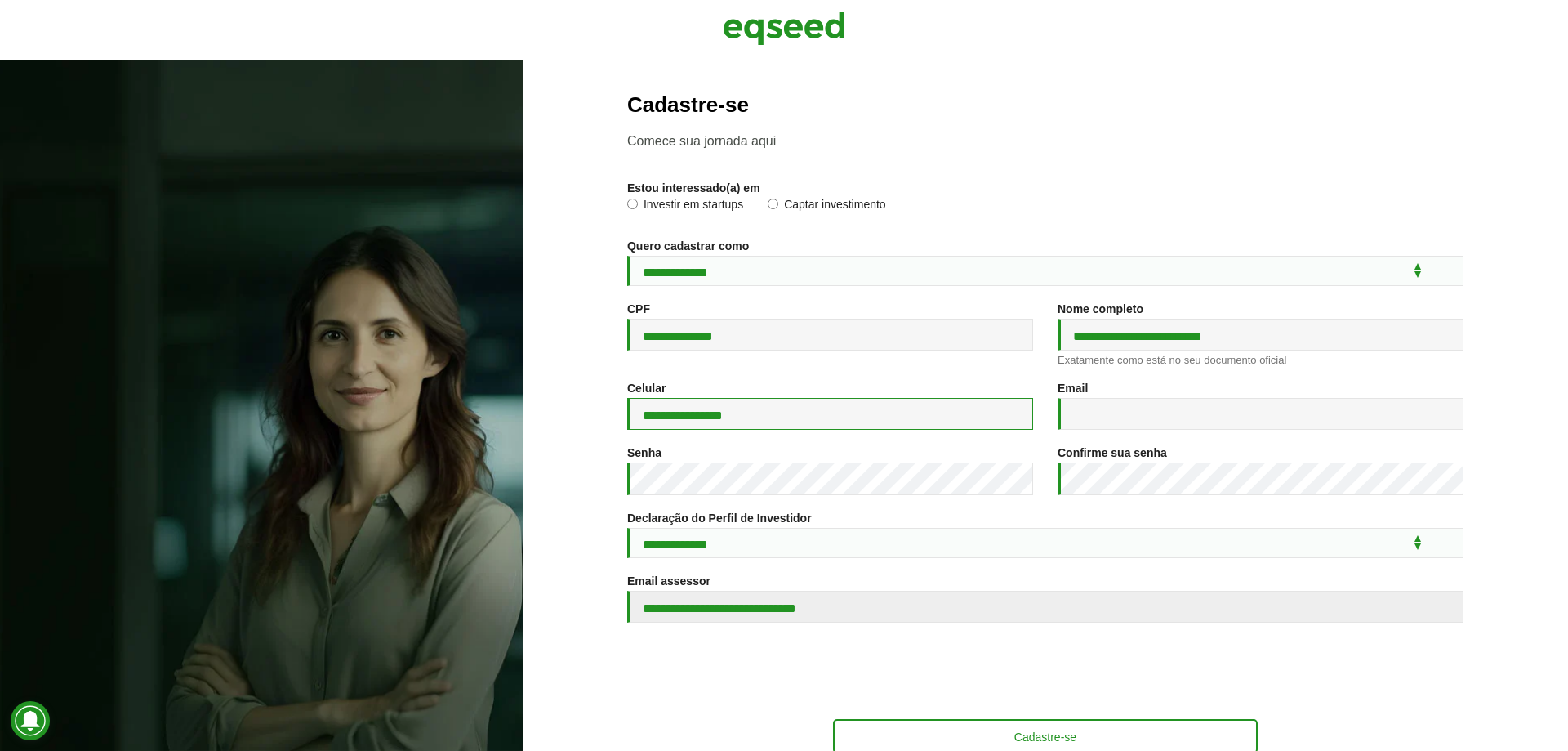 type on "**********" 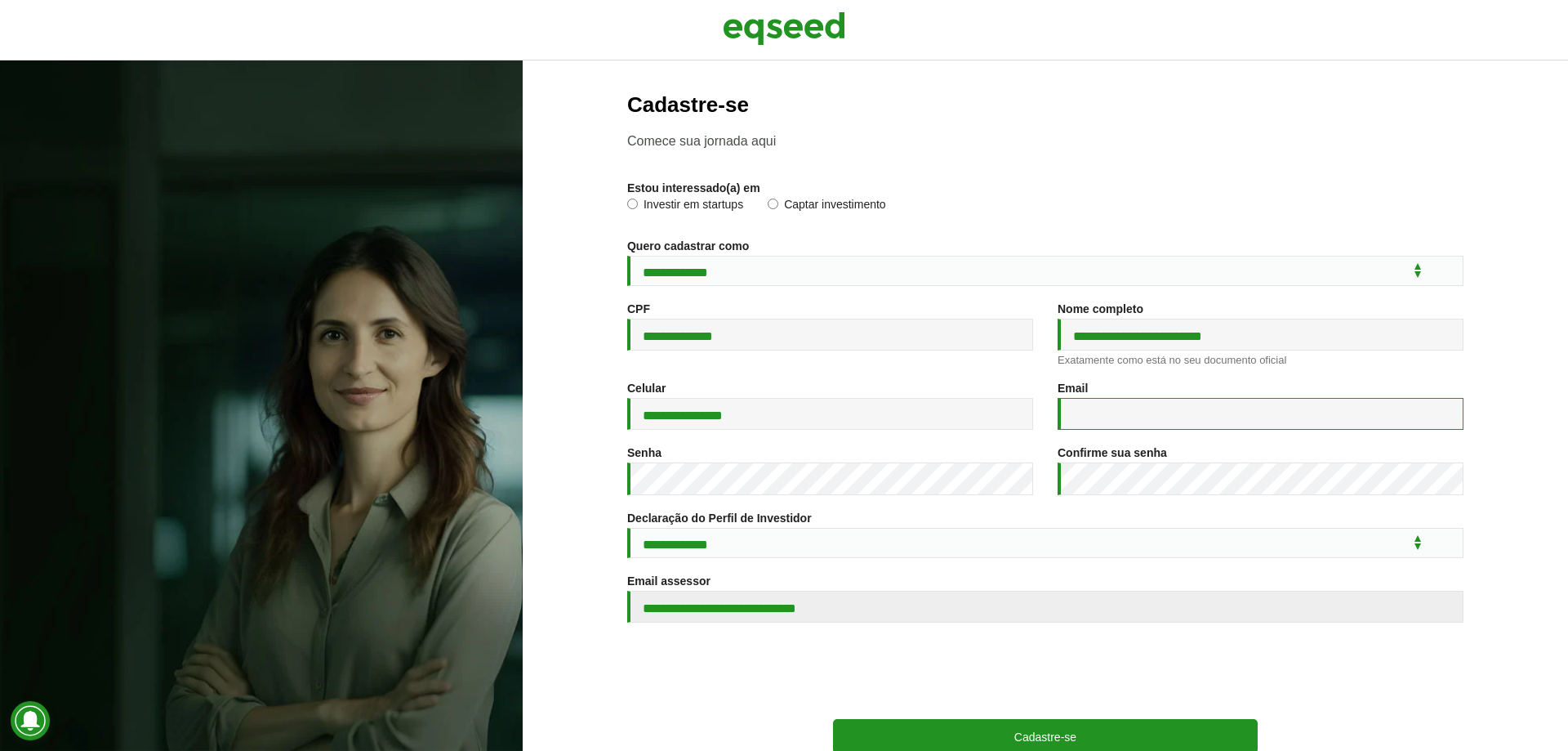 click on "Email  *" at bounding box center [1260, 413] 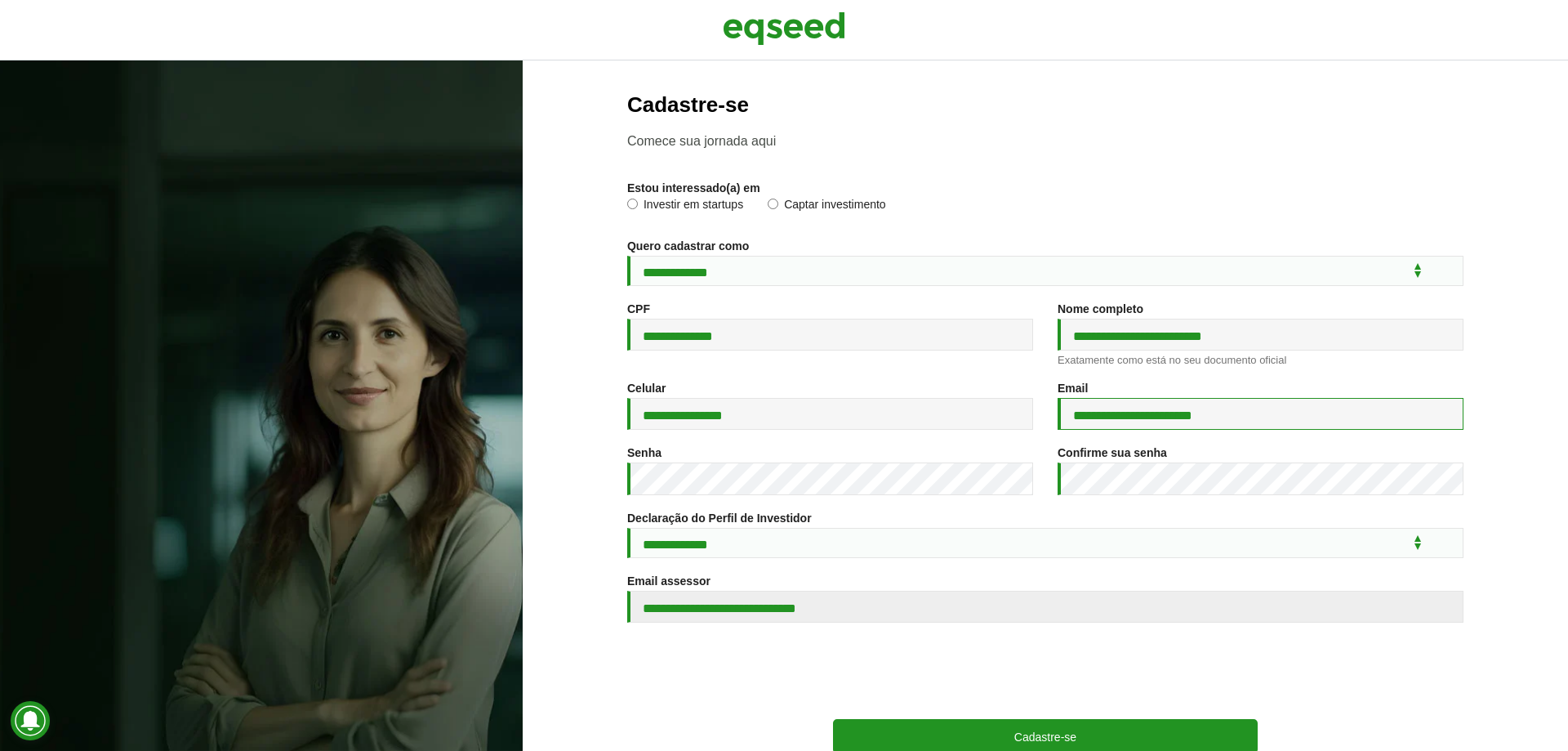 type on "**********" 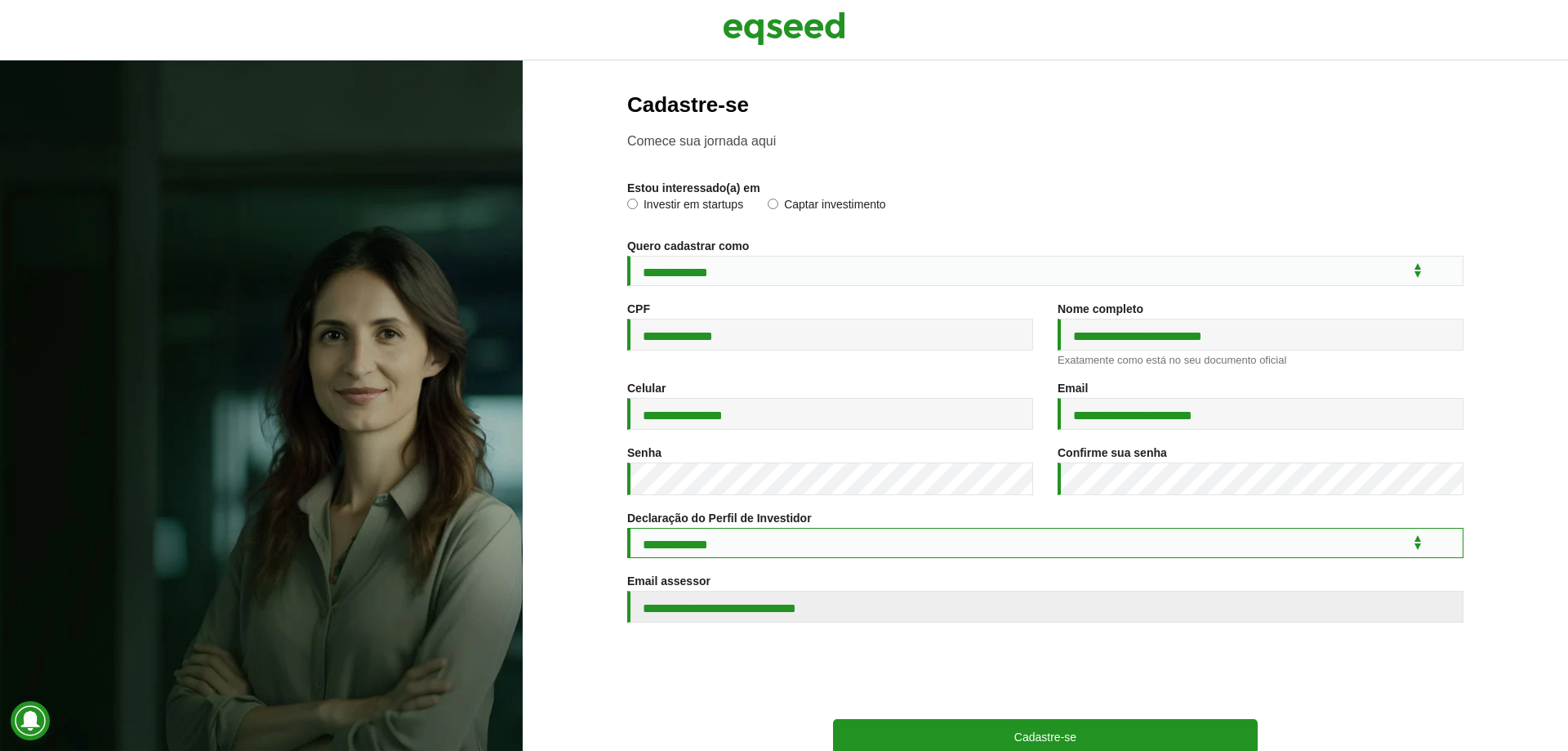 click on "**********" at bounding box center [1045, 543] 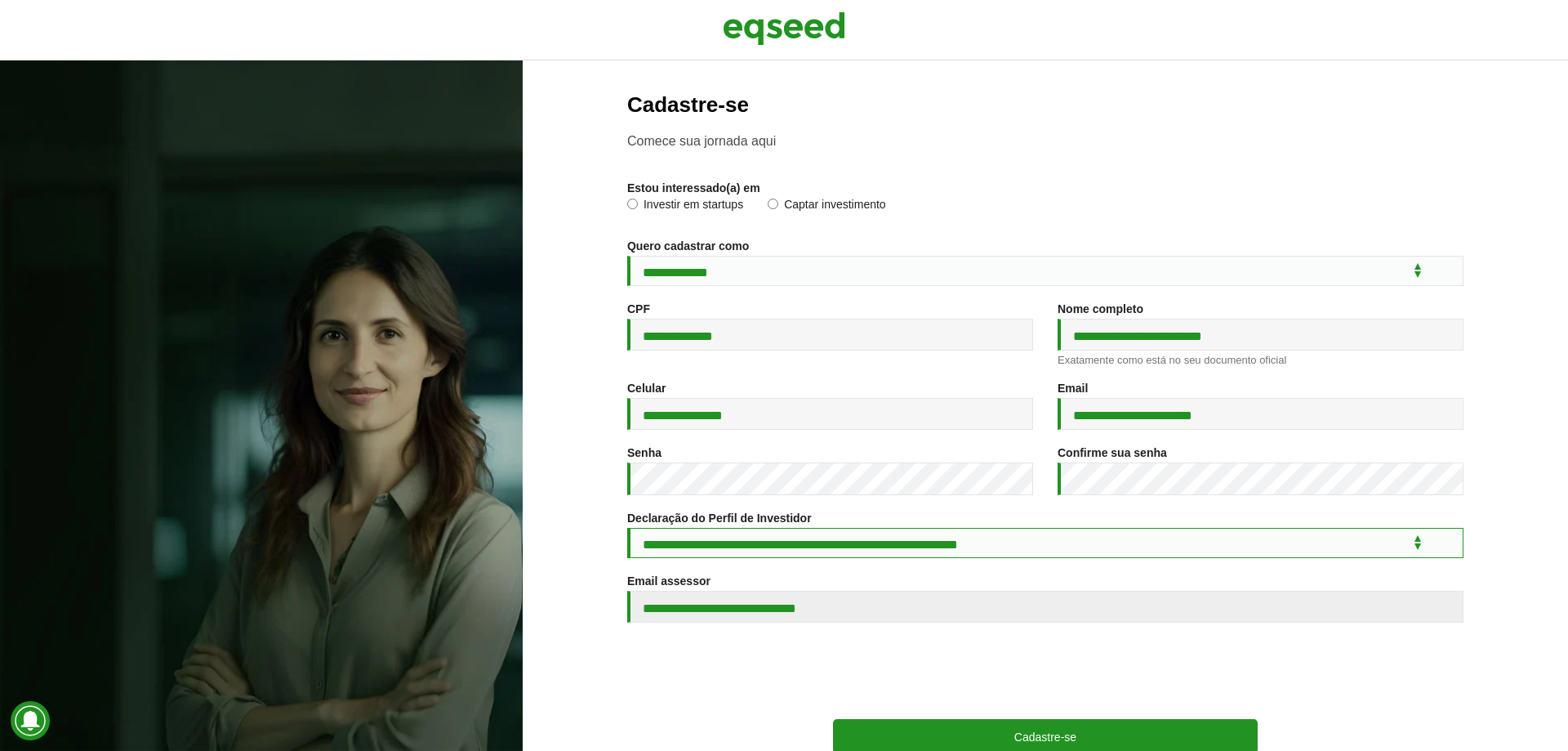 click on "**********" at bounding box center [1045, 543] 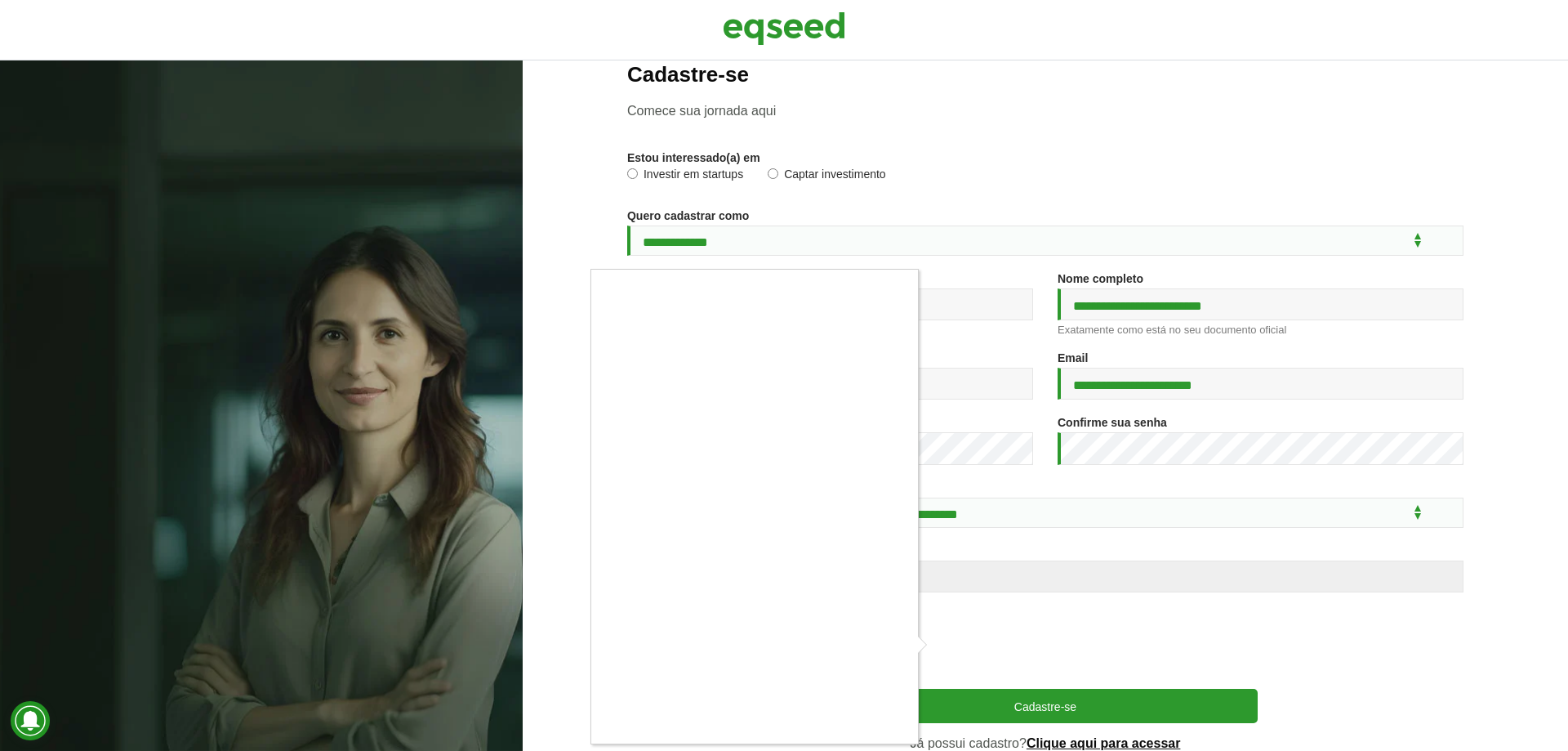 scroll, scrollTop: 113, scrollLeft: 0, axis: vertical 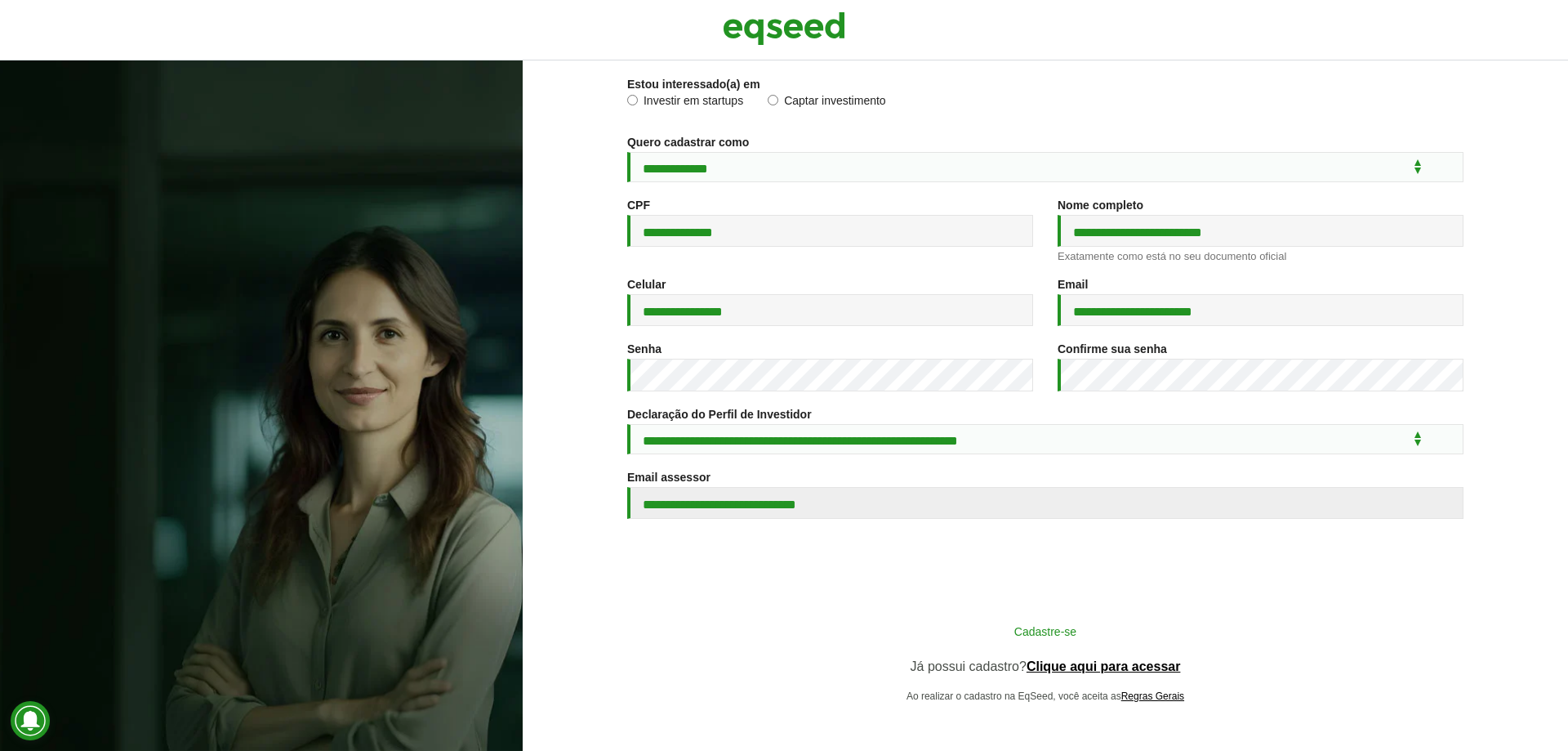 click on "Cadastre-se" at bounding box center (1045, 631) 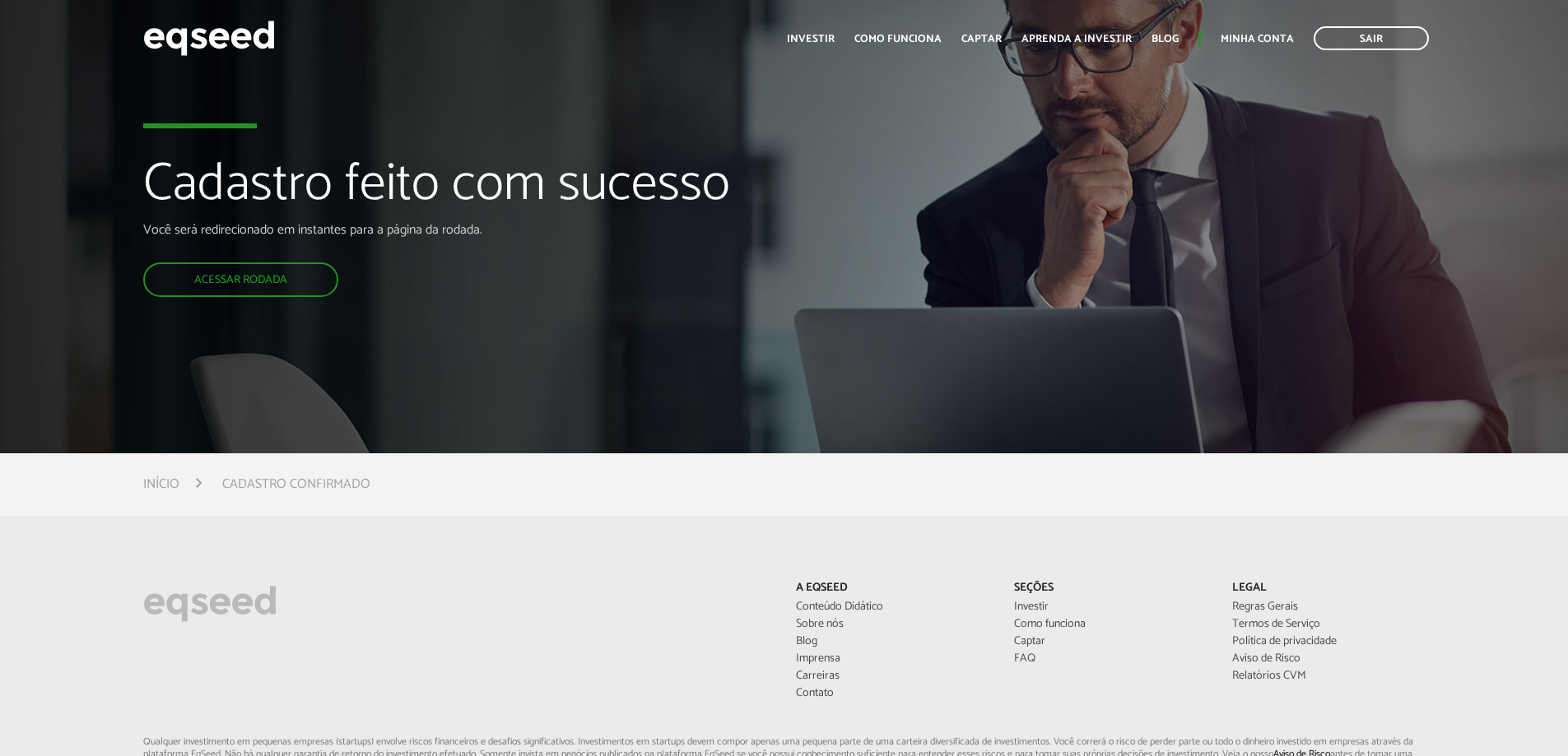 scroll, scrollTop: 0, scrollLeft: 0, axis: both 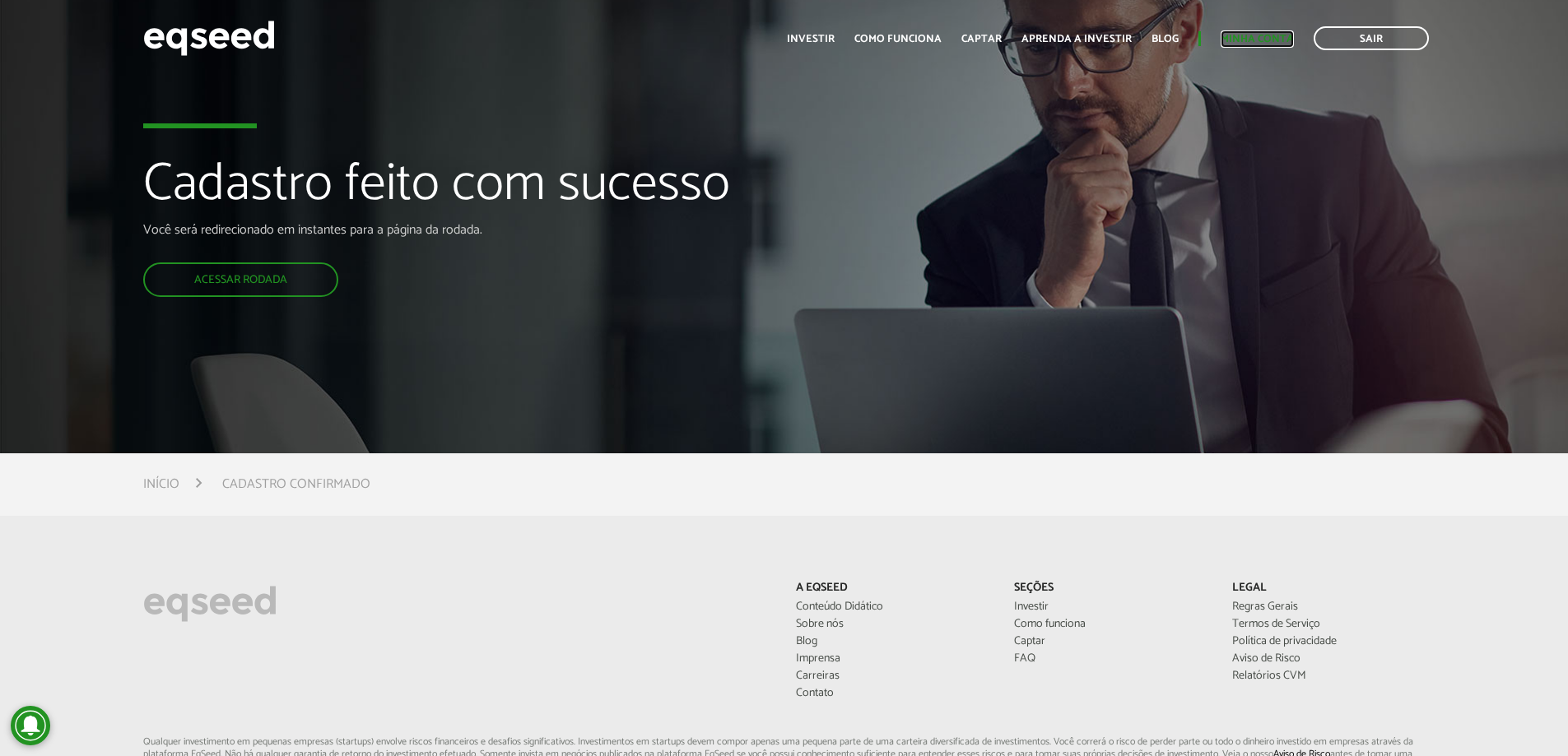 click on "Minha conta" at bounding box center (1257, 39) 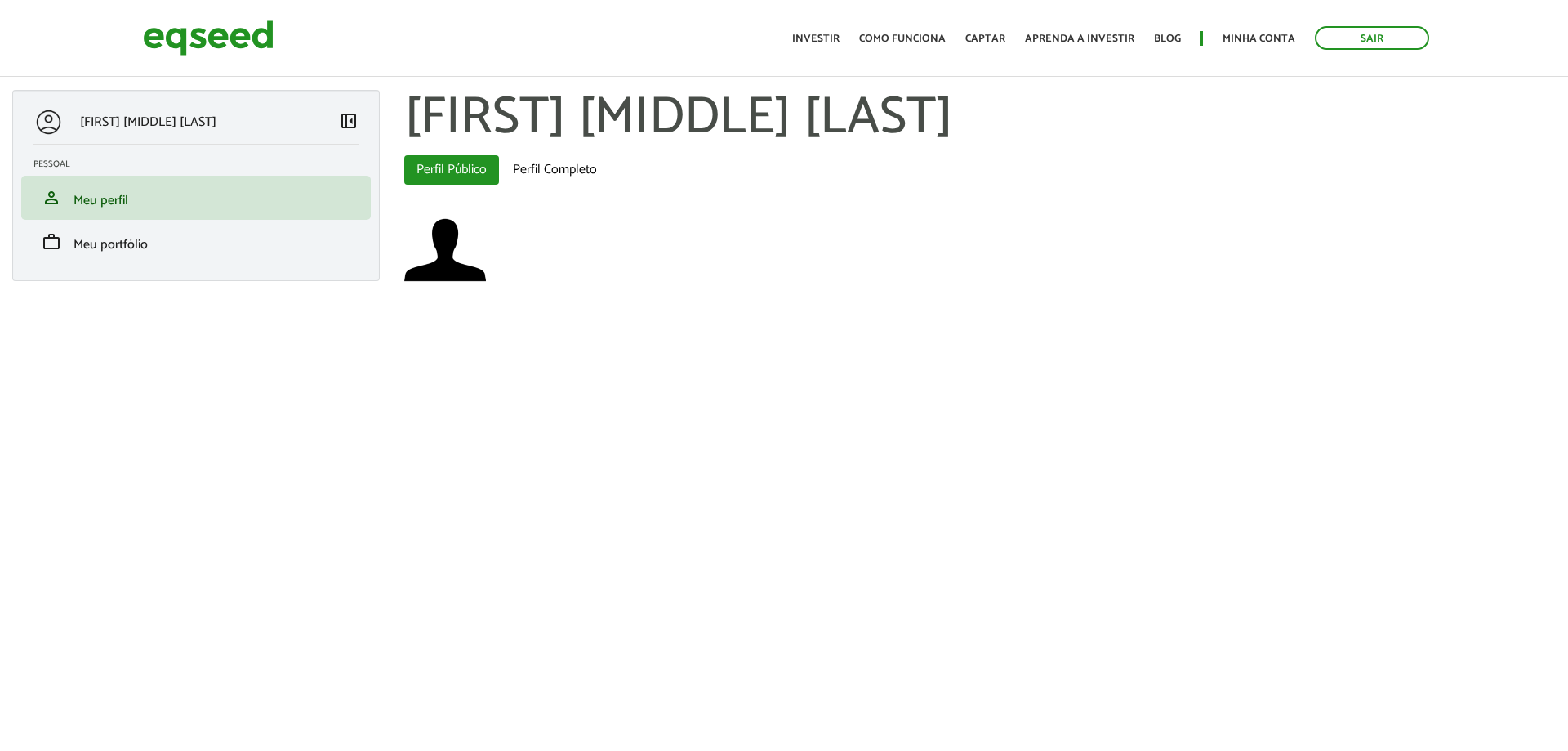 scroll, scrollTop: 0, scrollLeft: 0, axis: both 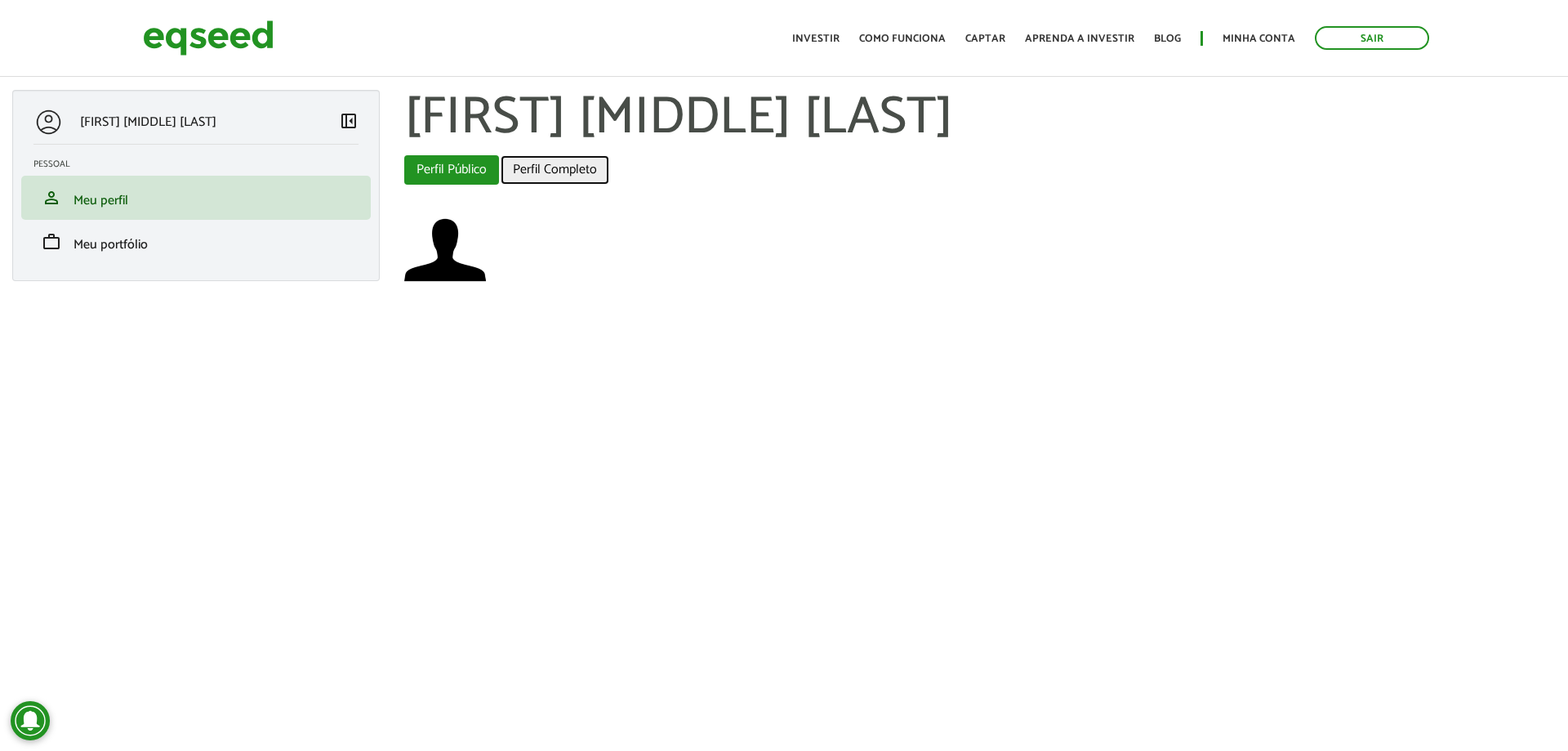 click on "Perfil Completo" at bounding box center [555, 170] 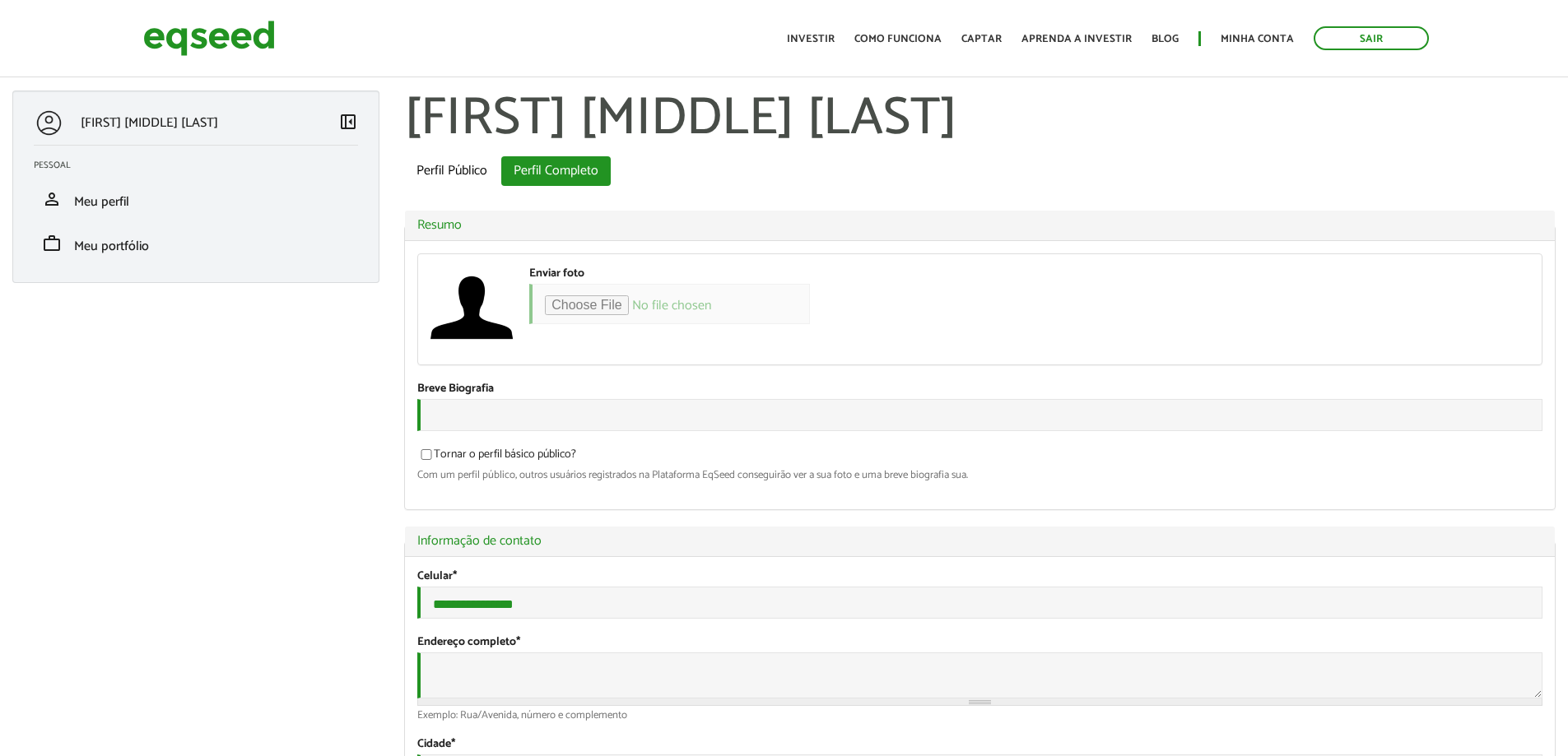 scroll, scrollTop: 0, scrollLeft: 0, axis: both 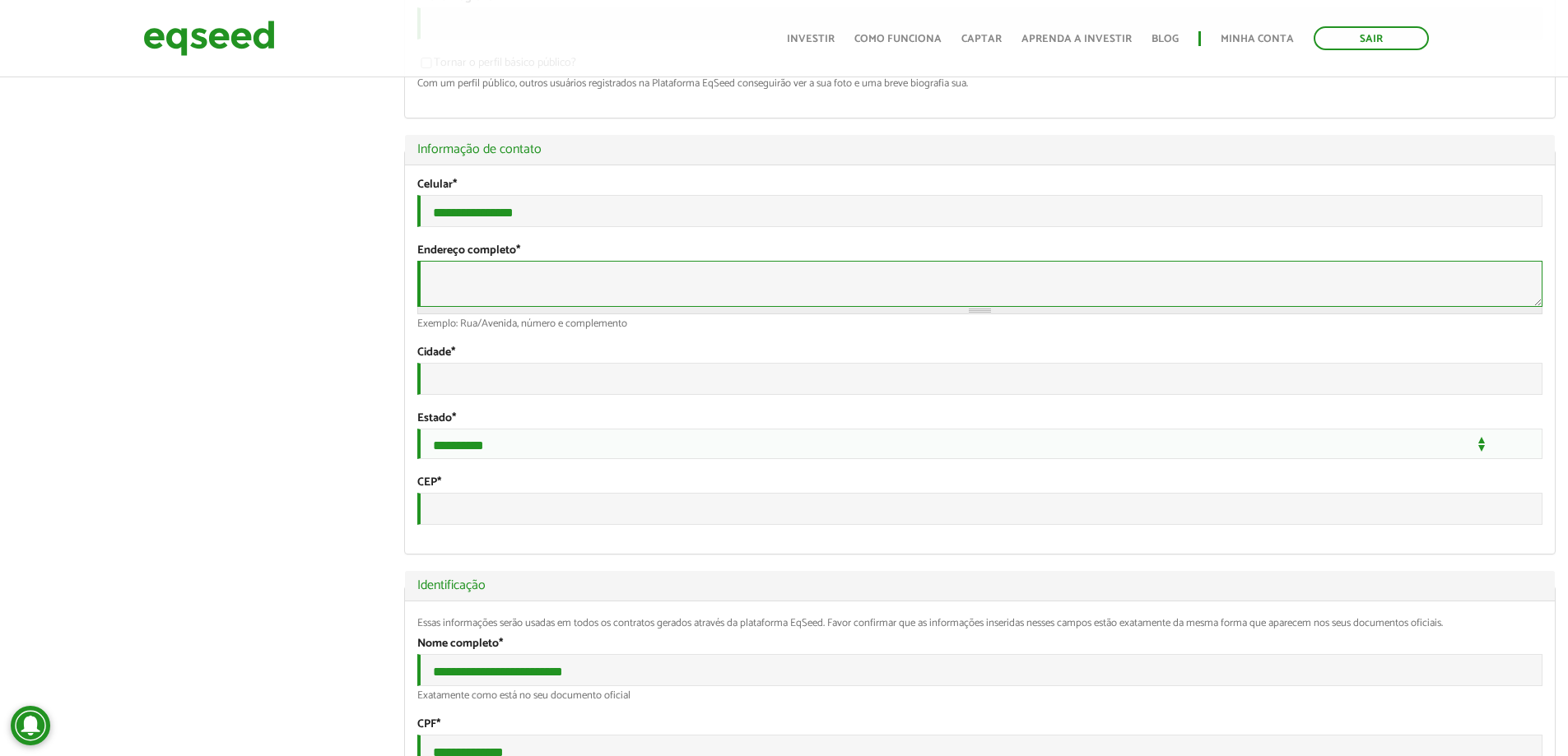 click on "Endereço completo  *" at bounding box center [979, 284] 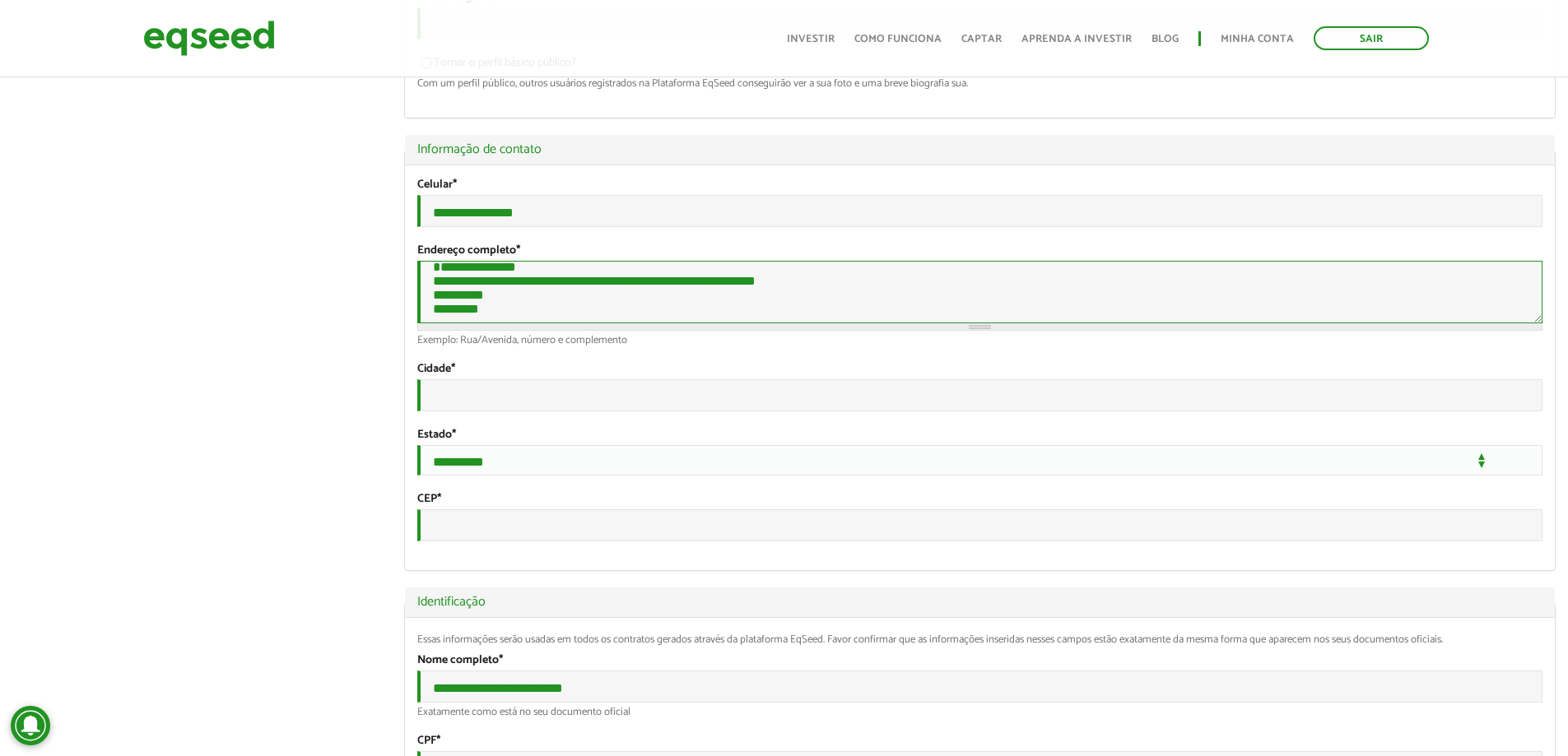 scroll, scrollTop: 14, scrollLeft: 0, axis: vertical 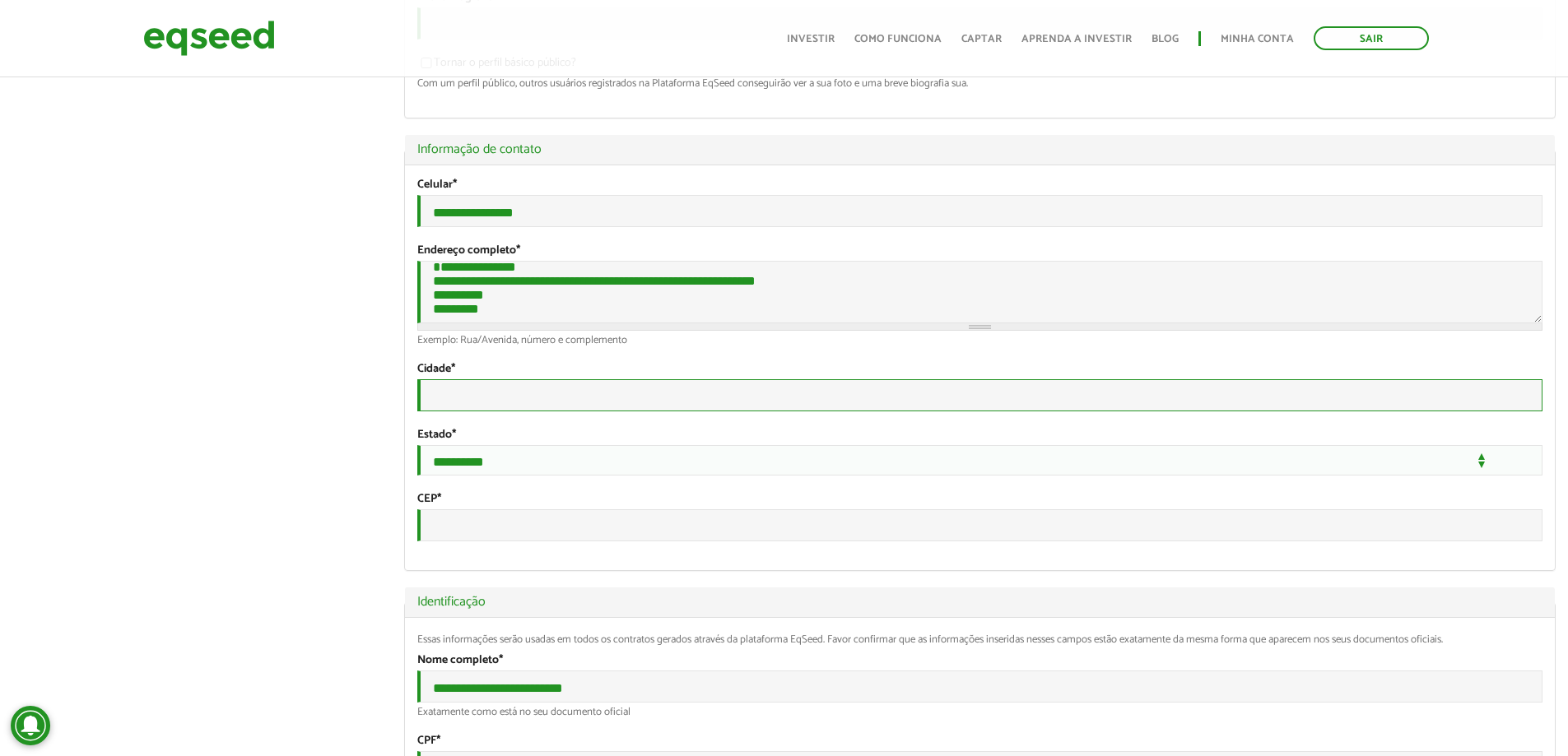 click on "Cidade  *" at bounding box center [979, 395] 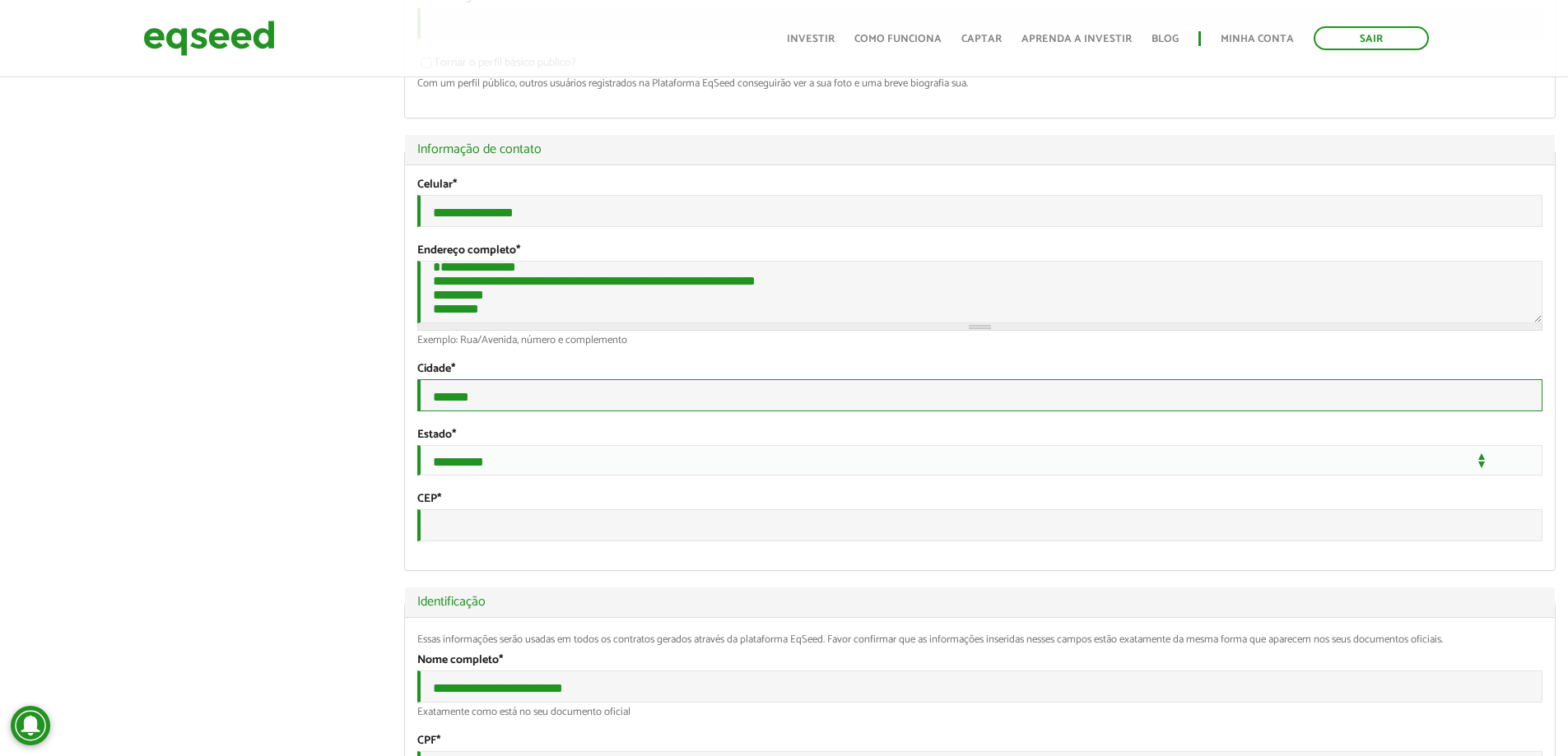 type on "*******" 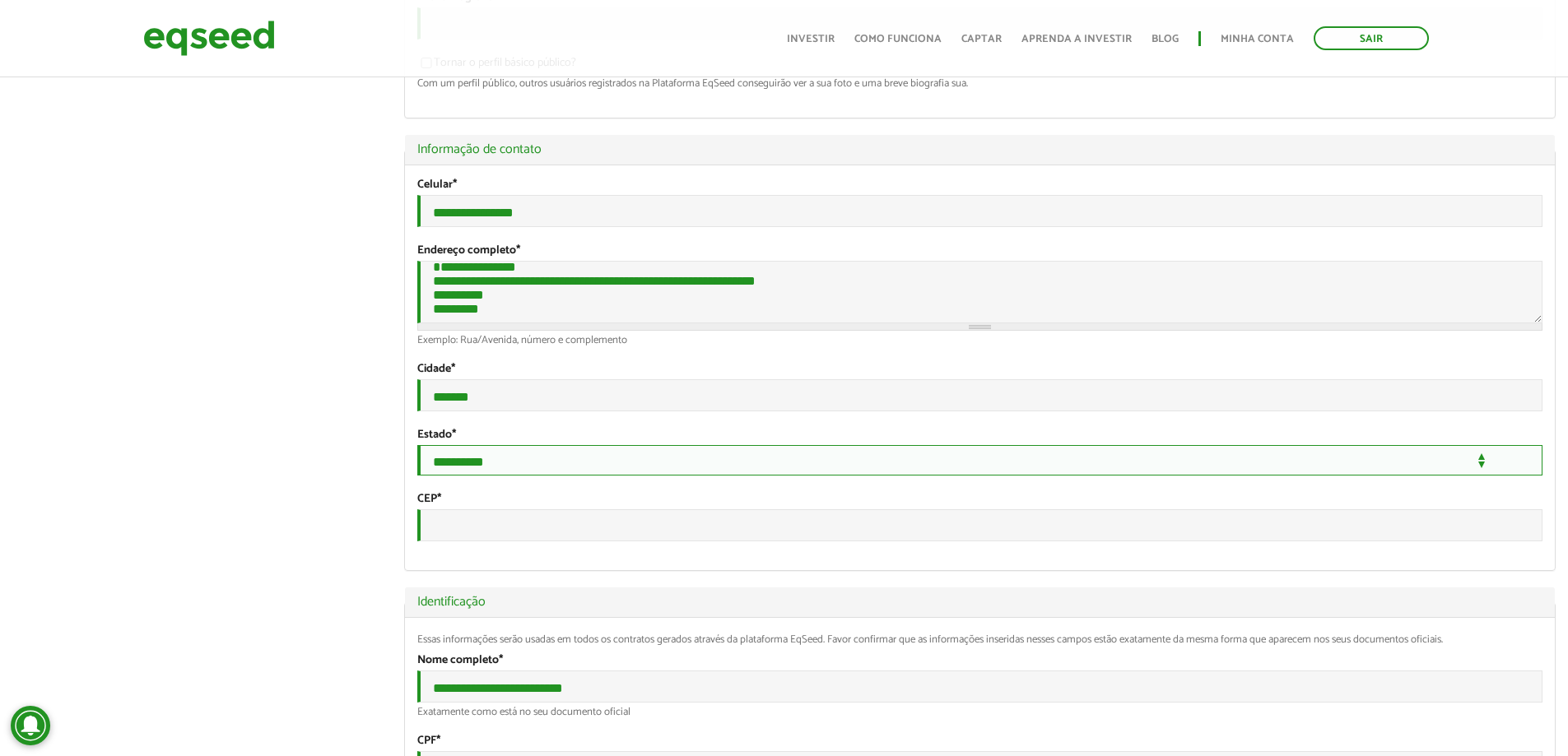 click on "**********" at bounding box center (979, 460) 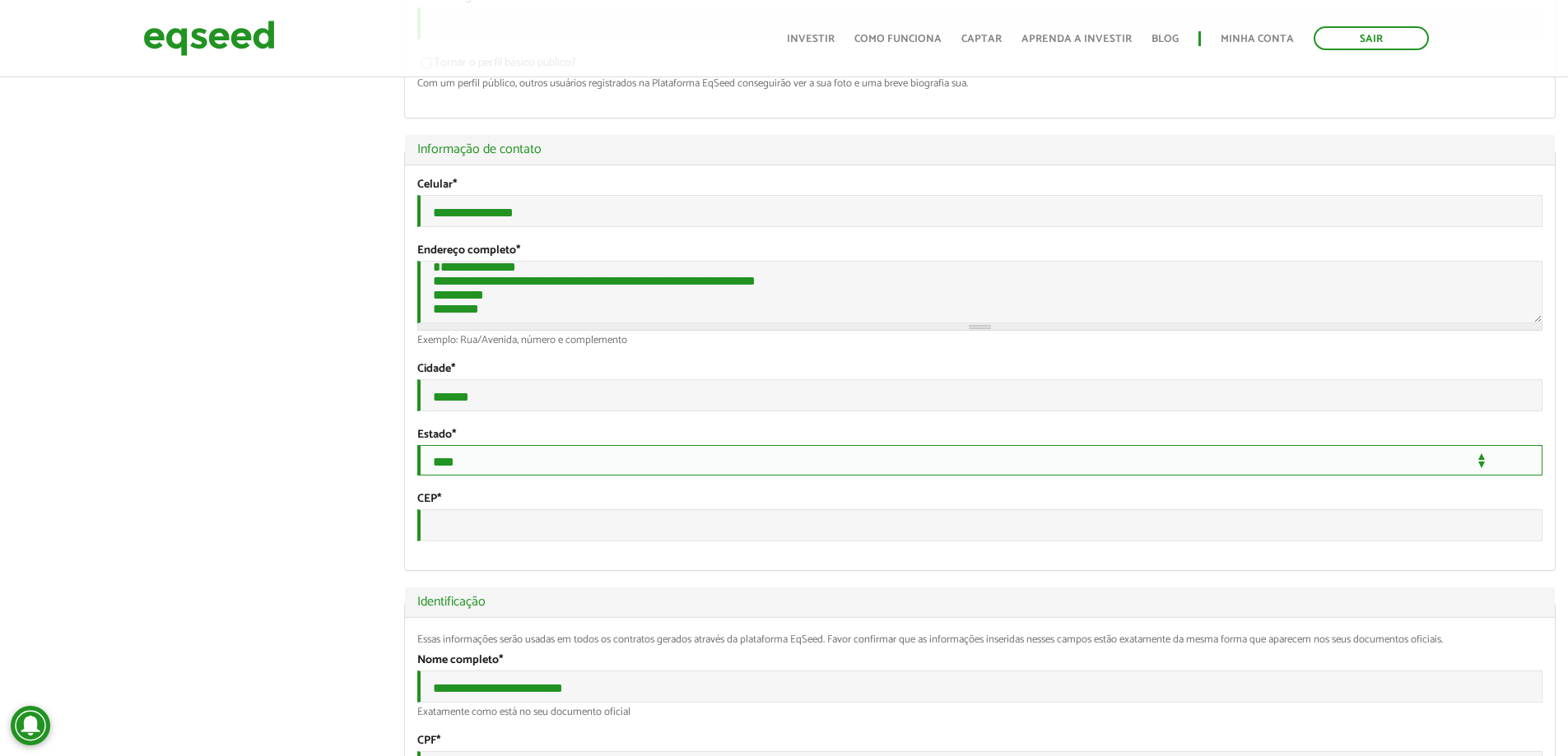 click on "**********" at bounding box center [979, 460] 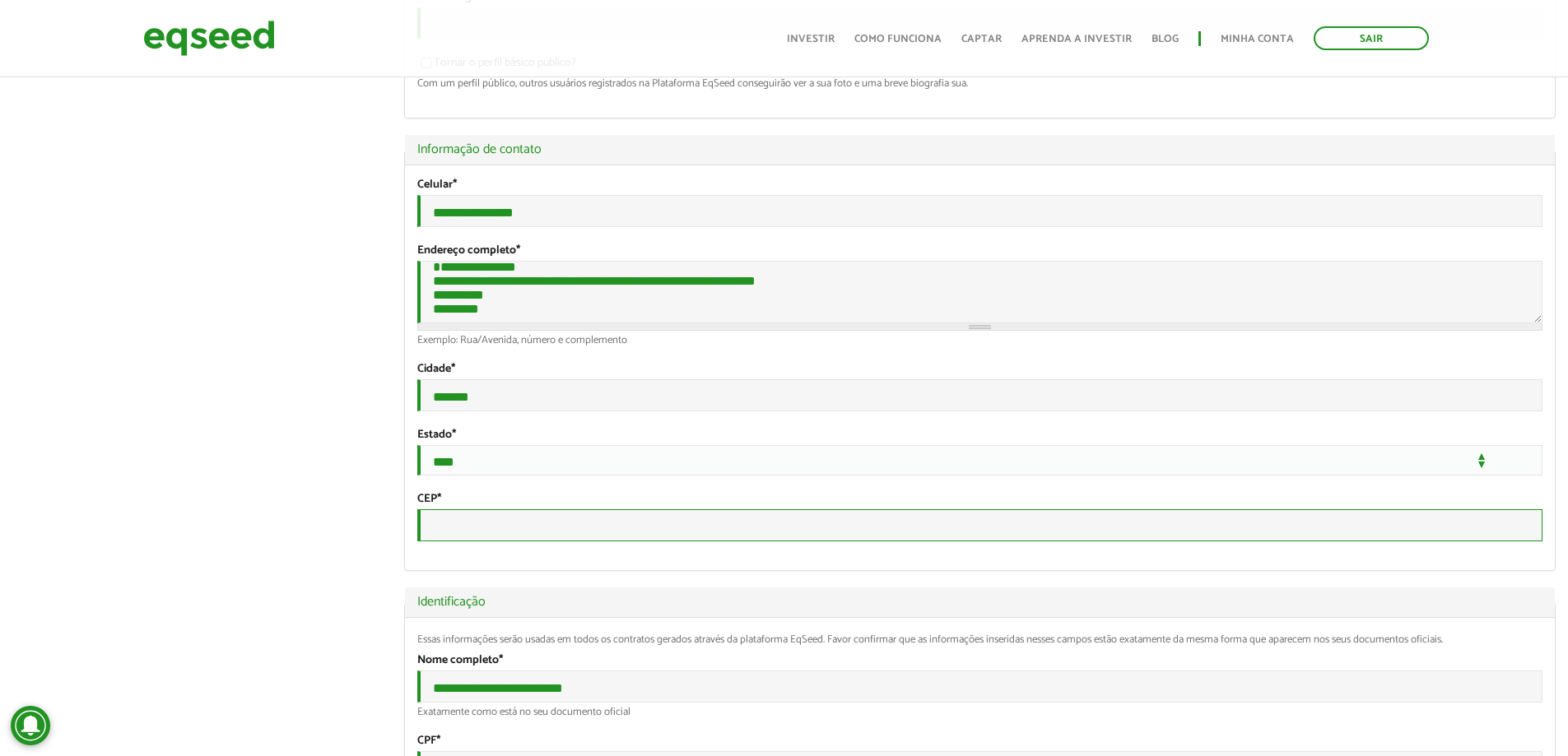 click on "CEP  *" at bounding box center [979, 525] 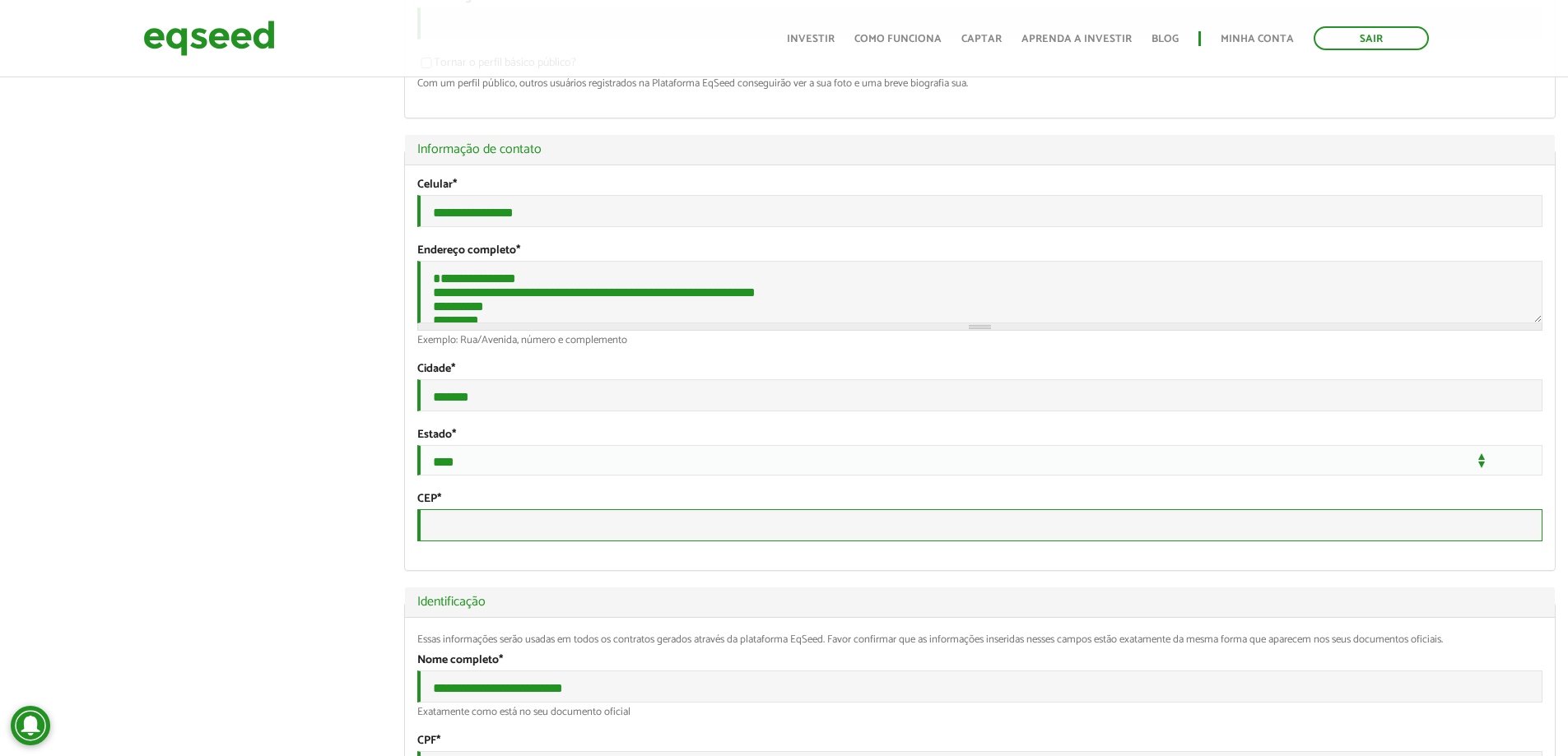 scroll, scrollTop: 44, scrollLeft: 0, axis: vertical 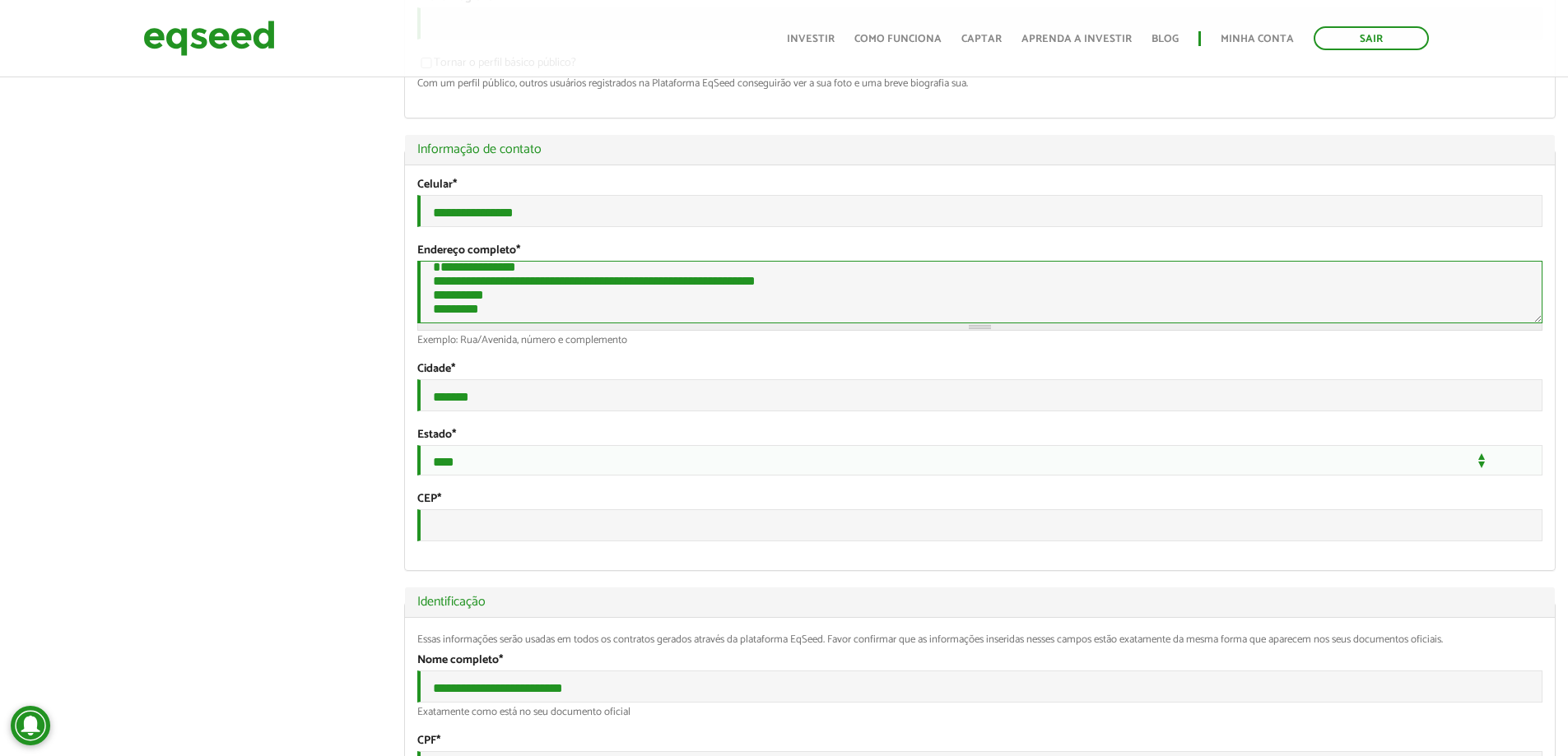 drag, startPoint x: 490, startPoint y: 313, endPoint x: 412, endPoint y: 313, distance: 78 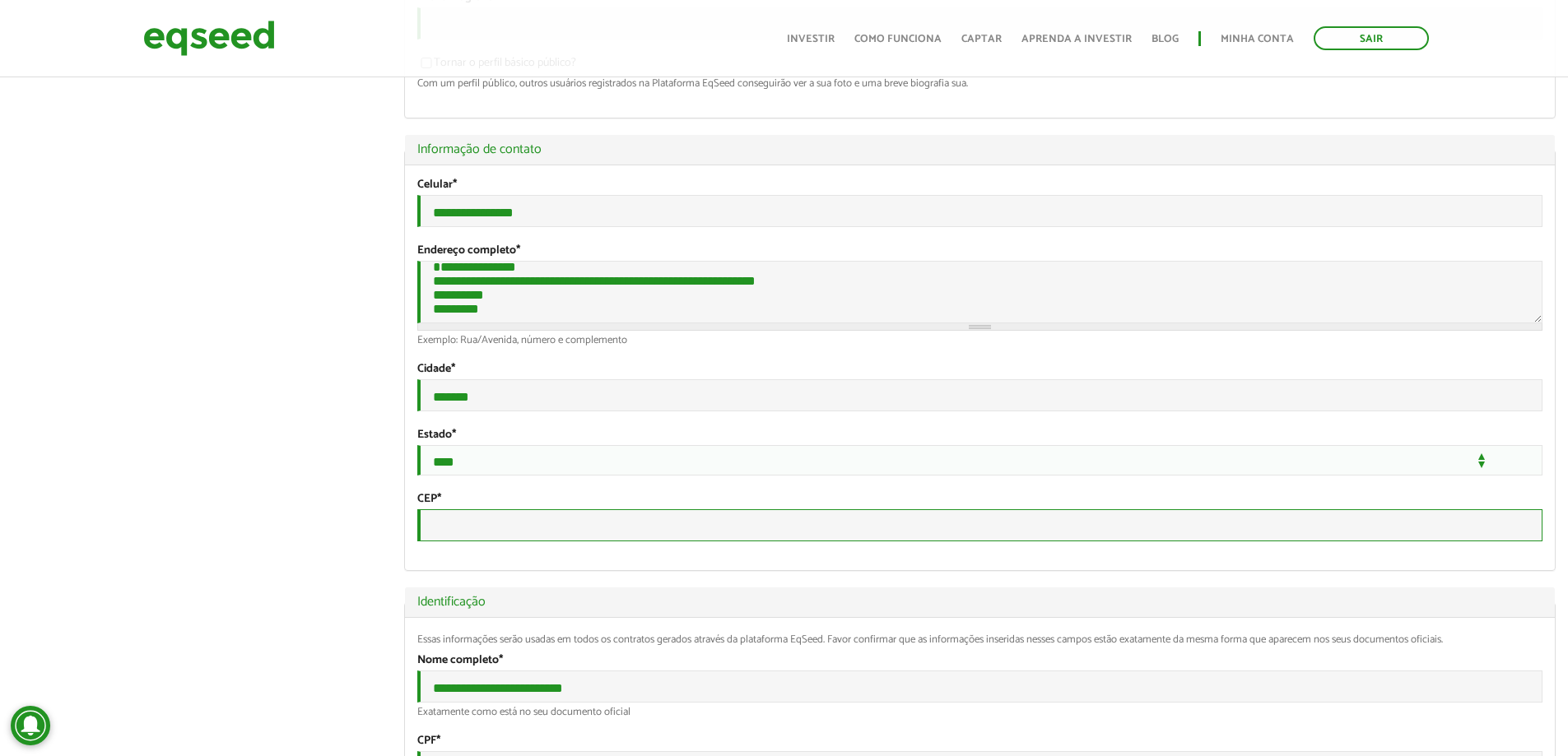 click on "CEP  *" at bounding box center [979, 525] 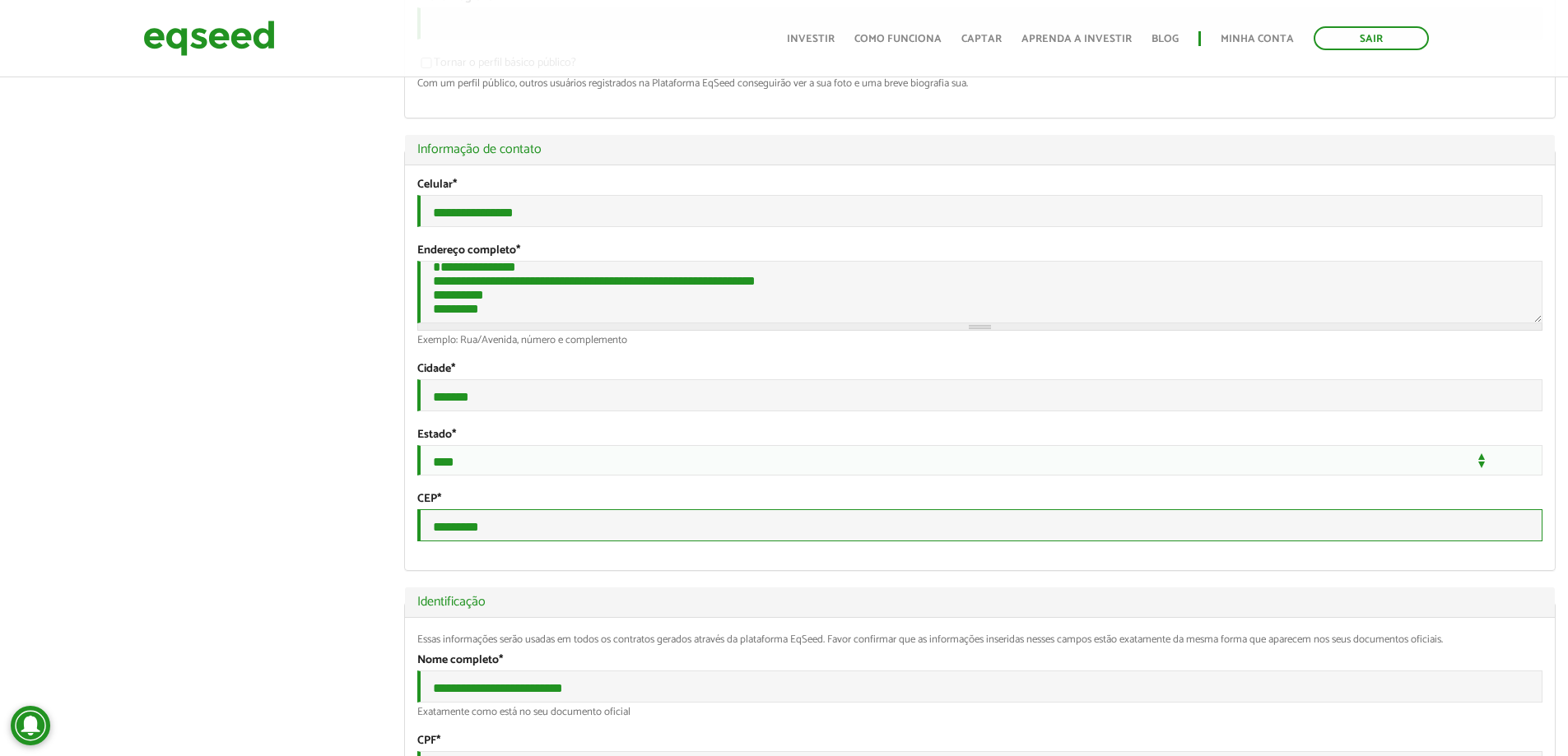 type on "*********" 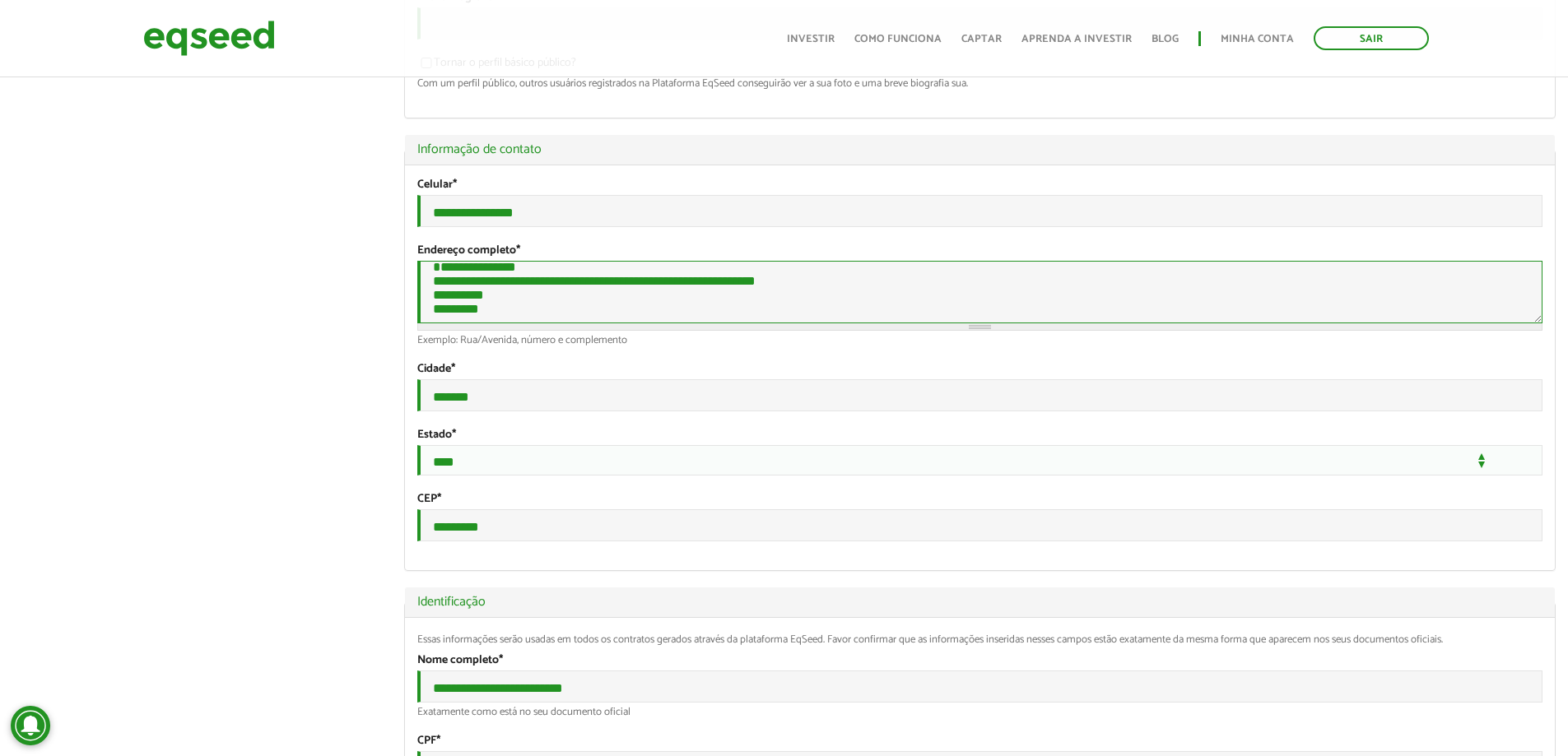 scroll, scrollTop: 0, scrollLeft: 0, axis: both 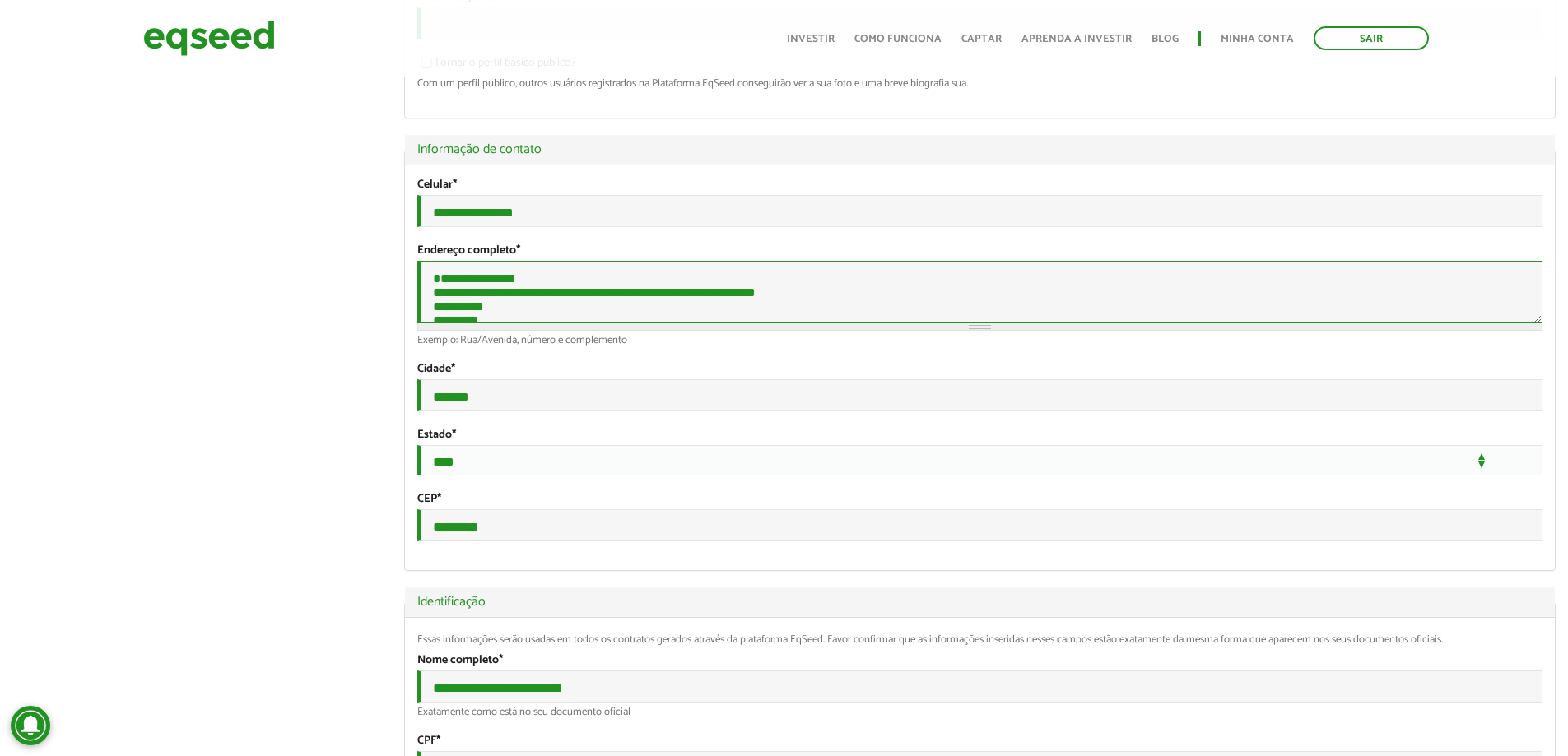 drag, startPoint x: 566, startPoint y: 324, endPoint x: 769, endPoint y: 320, distance: 203.03941 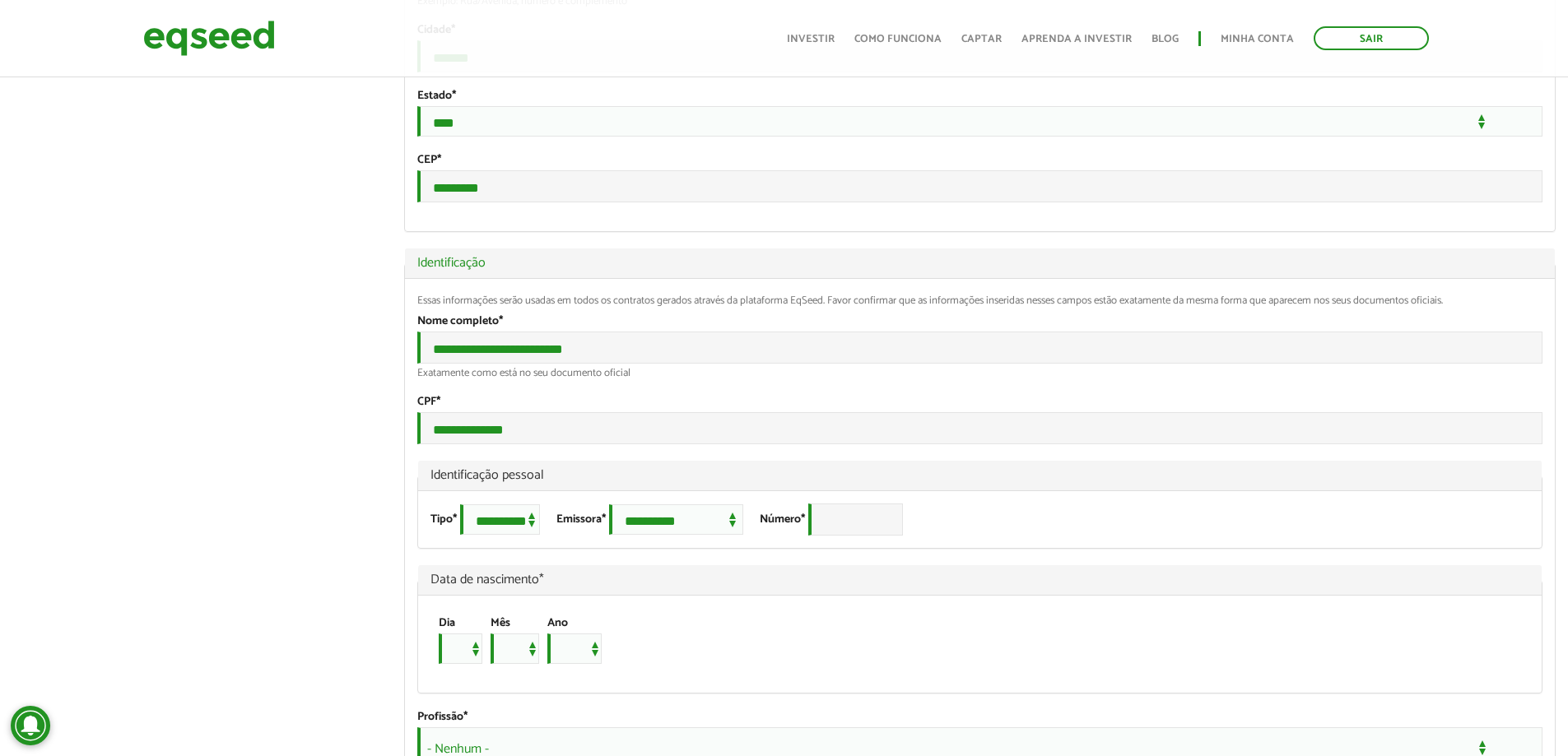 scroll, scrollTop: 759, scrollLeft: 0, axis: vertical 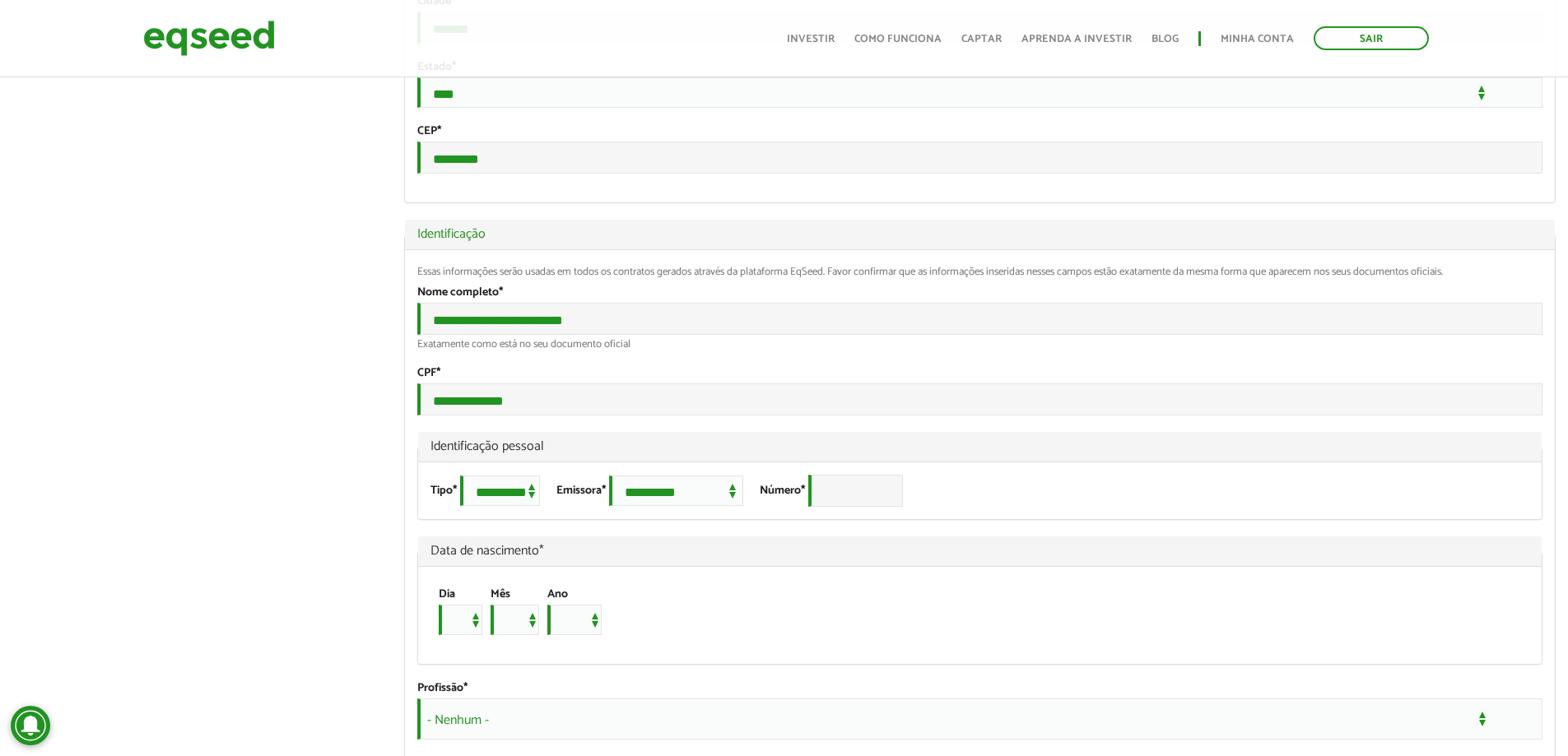 type on "**********" 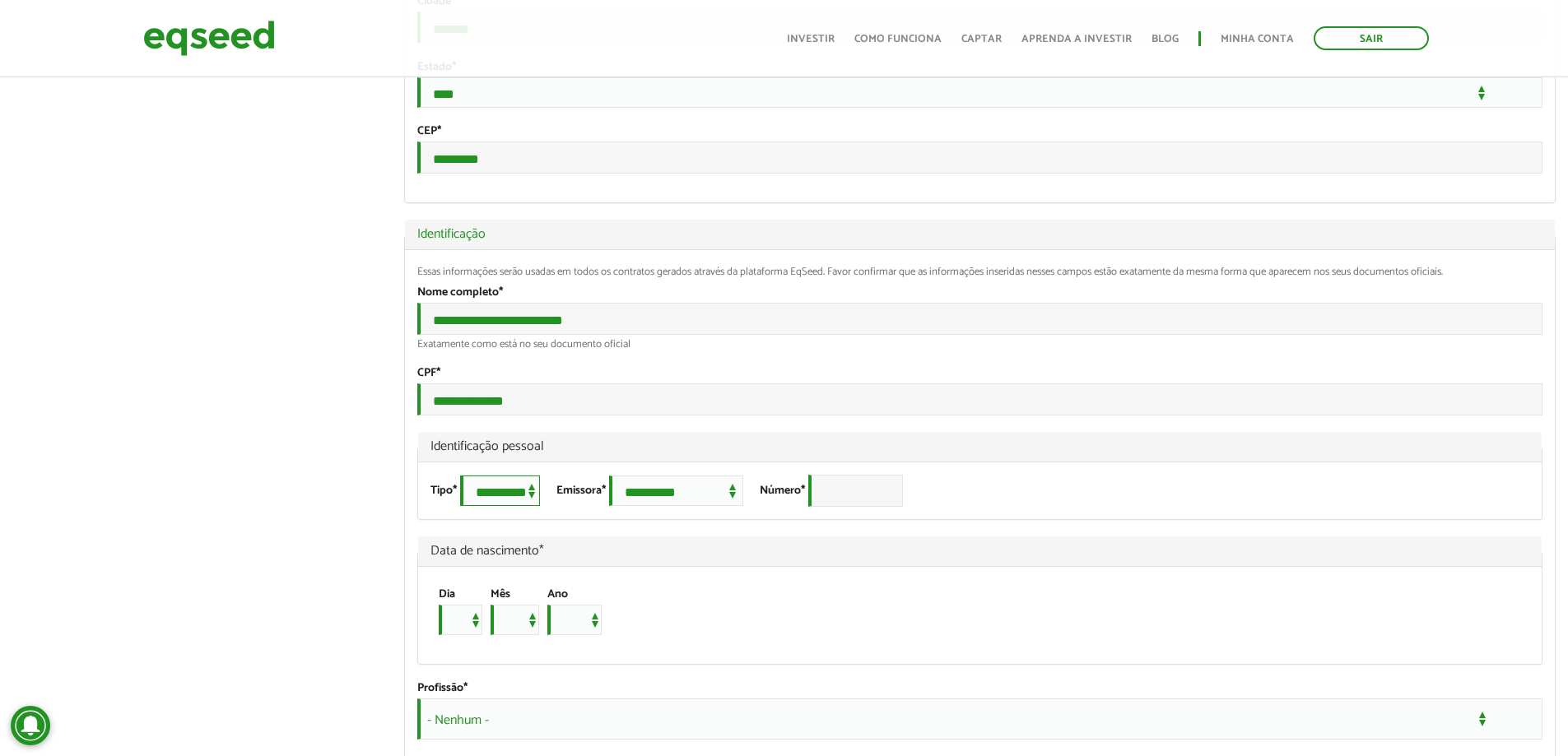 click on "**********" at bounding box center (500, 490) 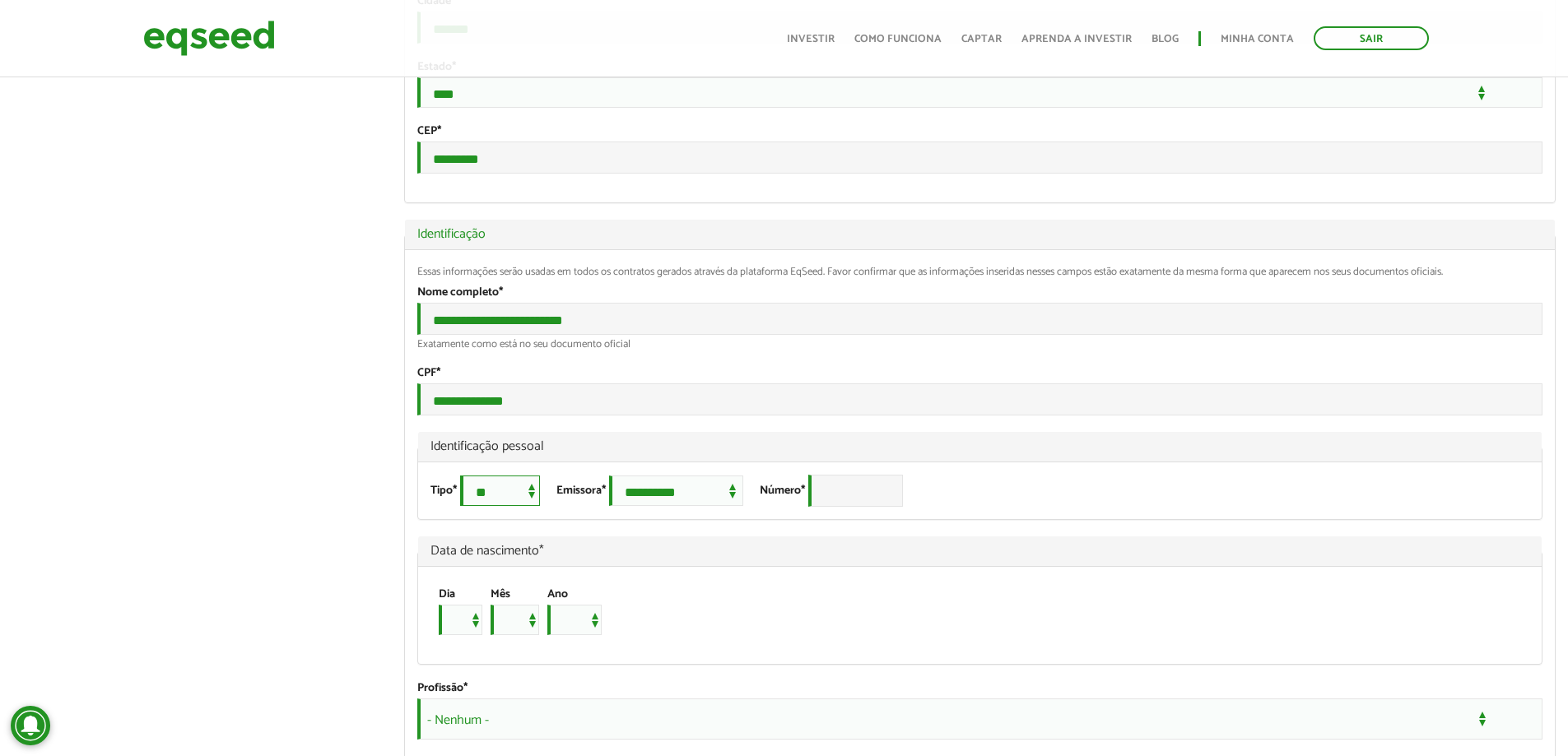 click on "**********" at bounding box center [500, 490] 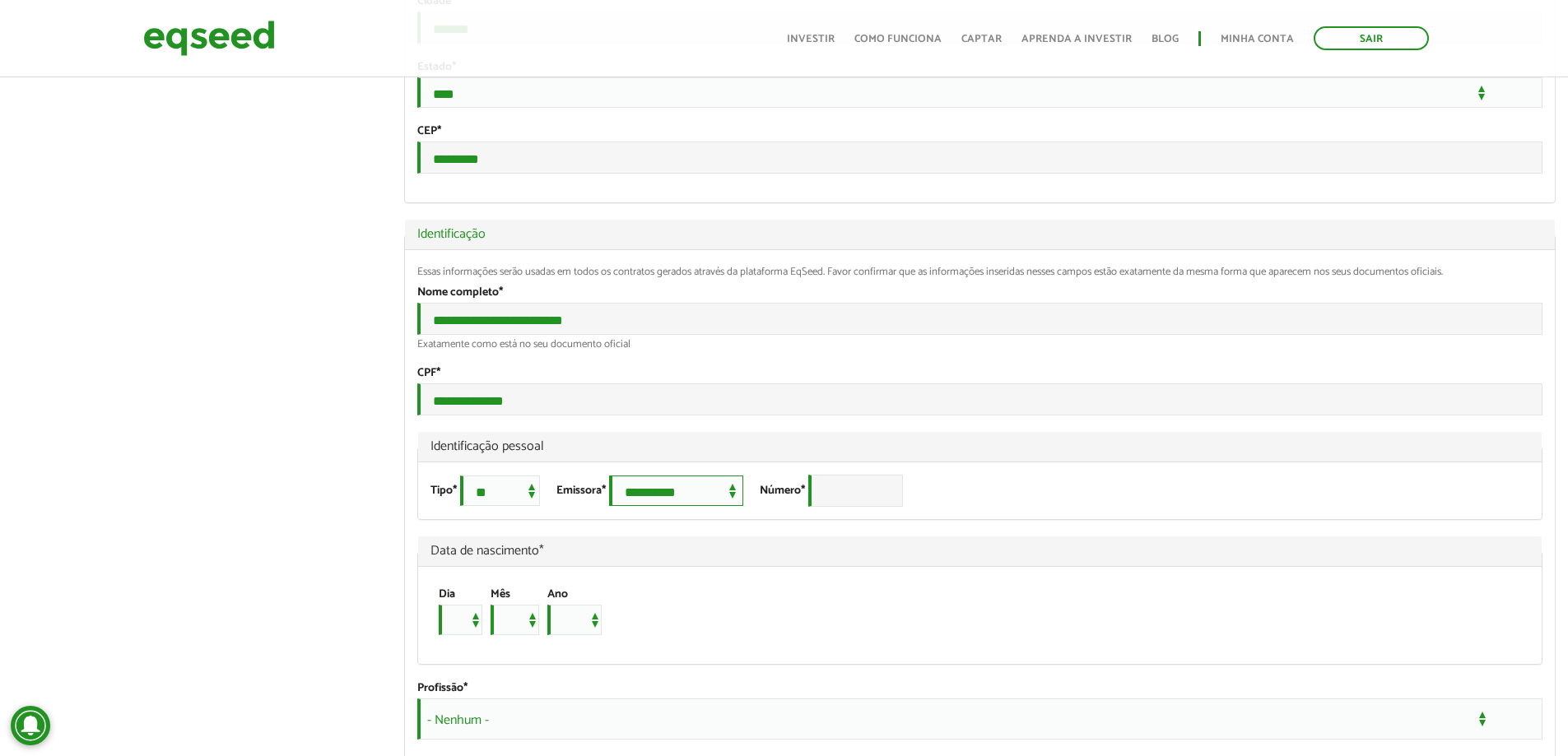 click on "**********" at bounding box center (676, 490) 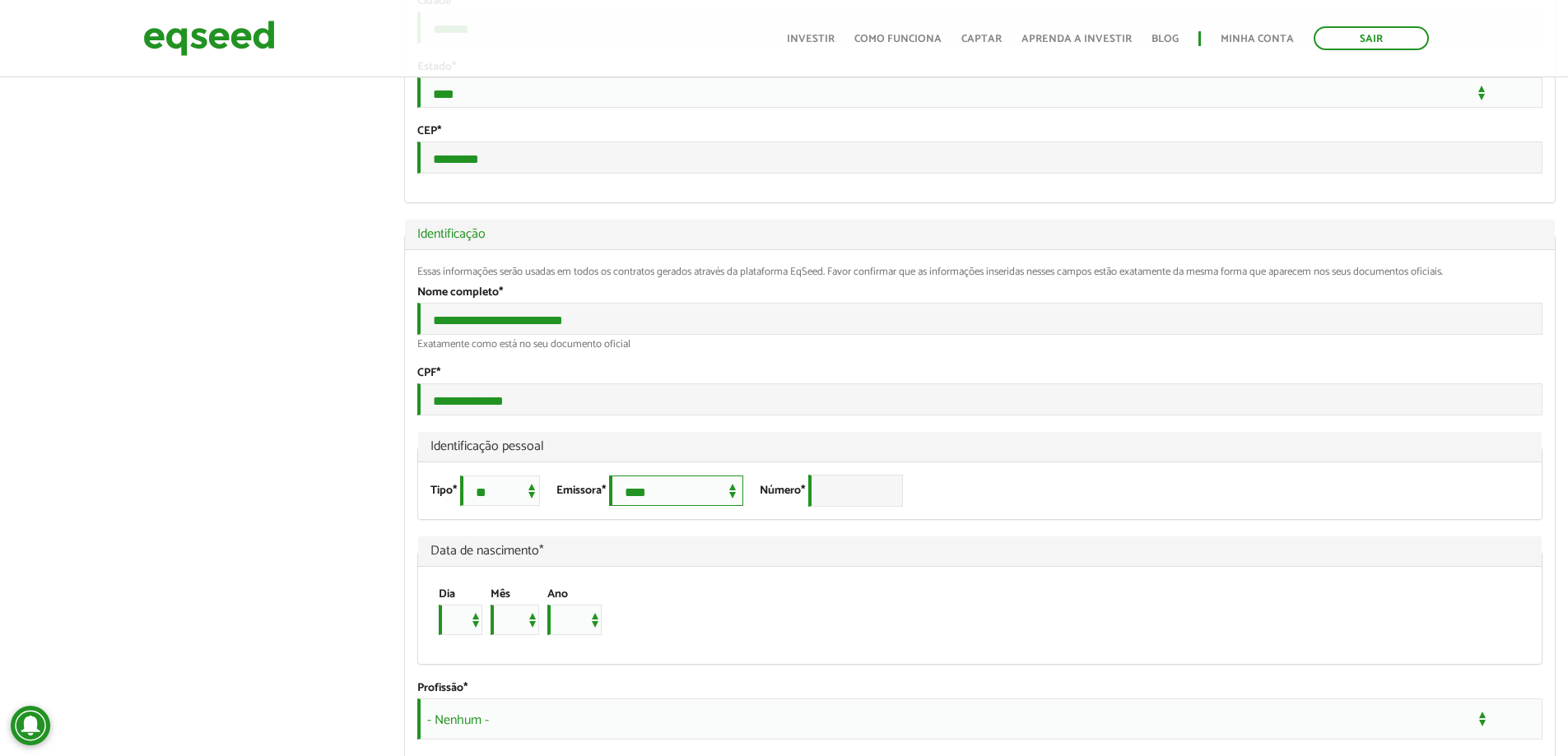 click on "**********" at bounding box center [676, 490] 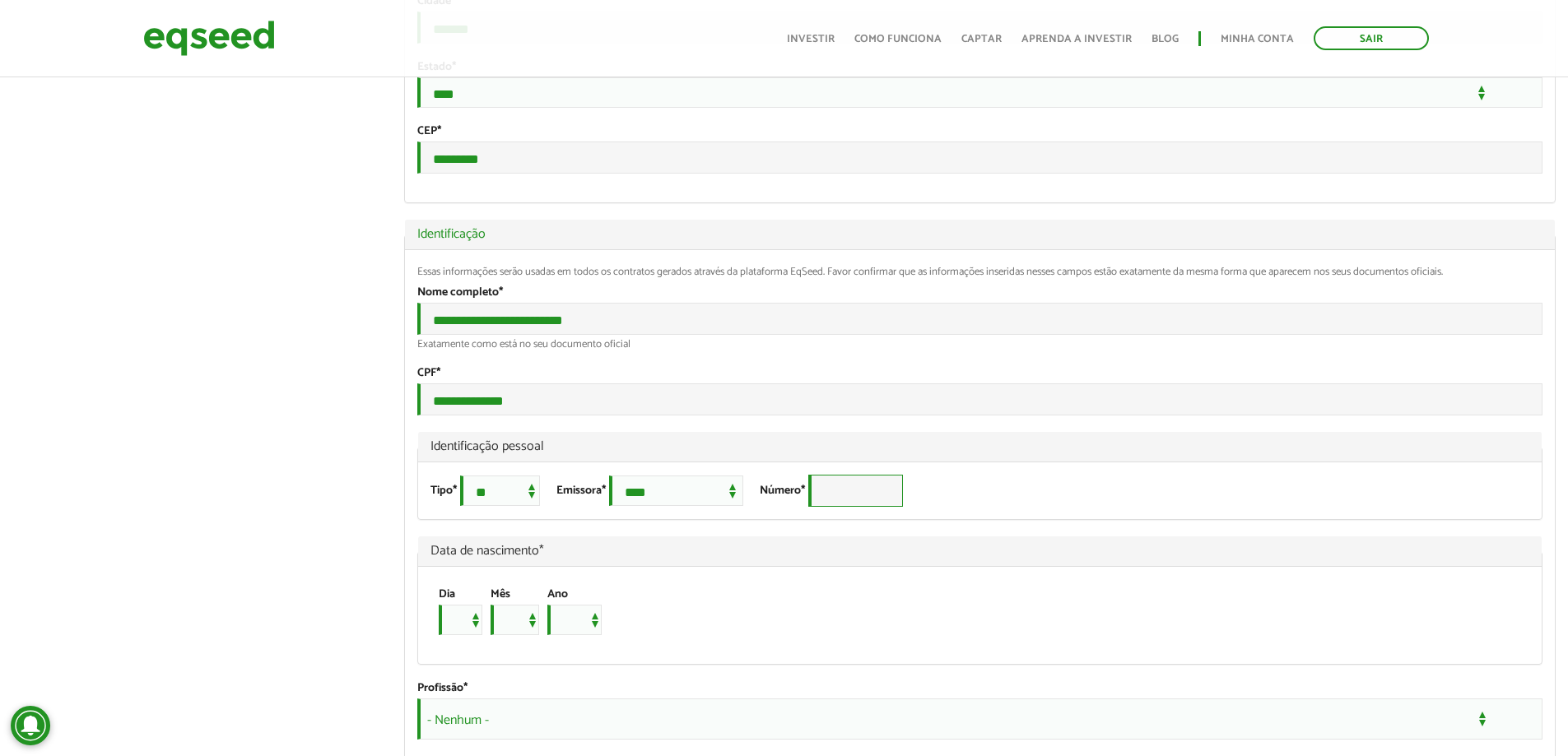 click on "Número  *" at bounding box center [855, 490] 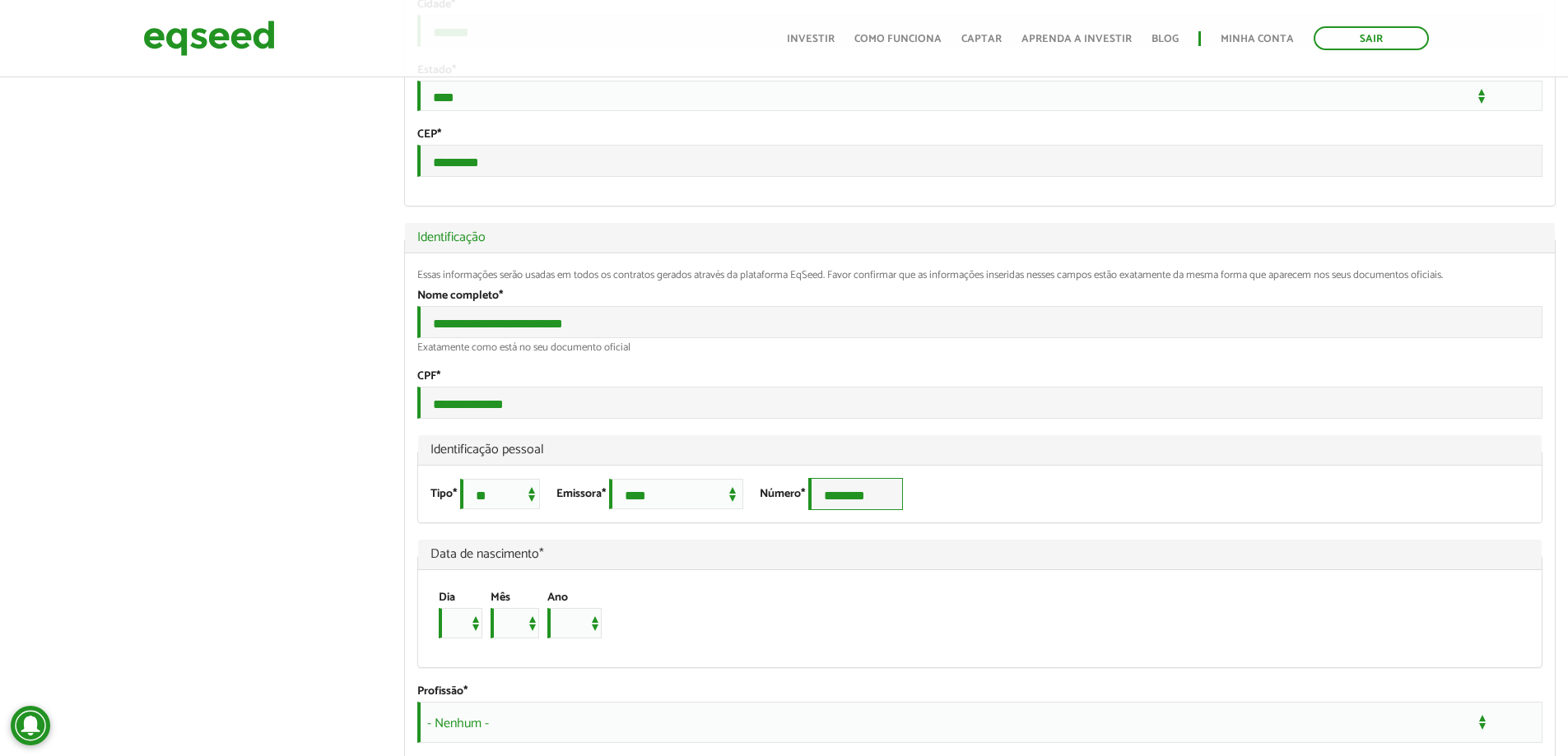 scroll, scrollTop: 758, scrollLeft: 0, axis: vertical 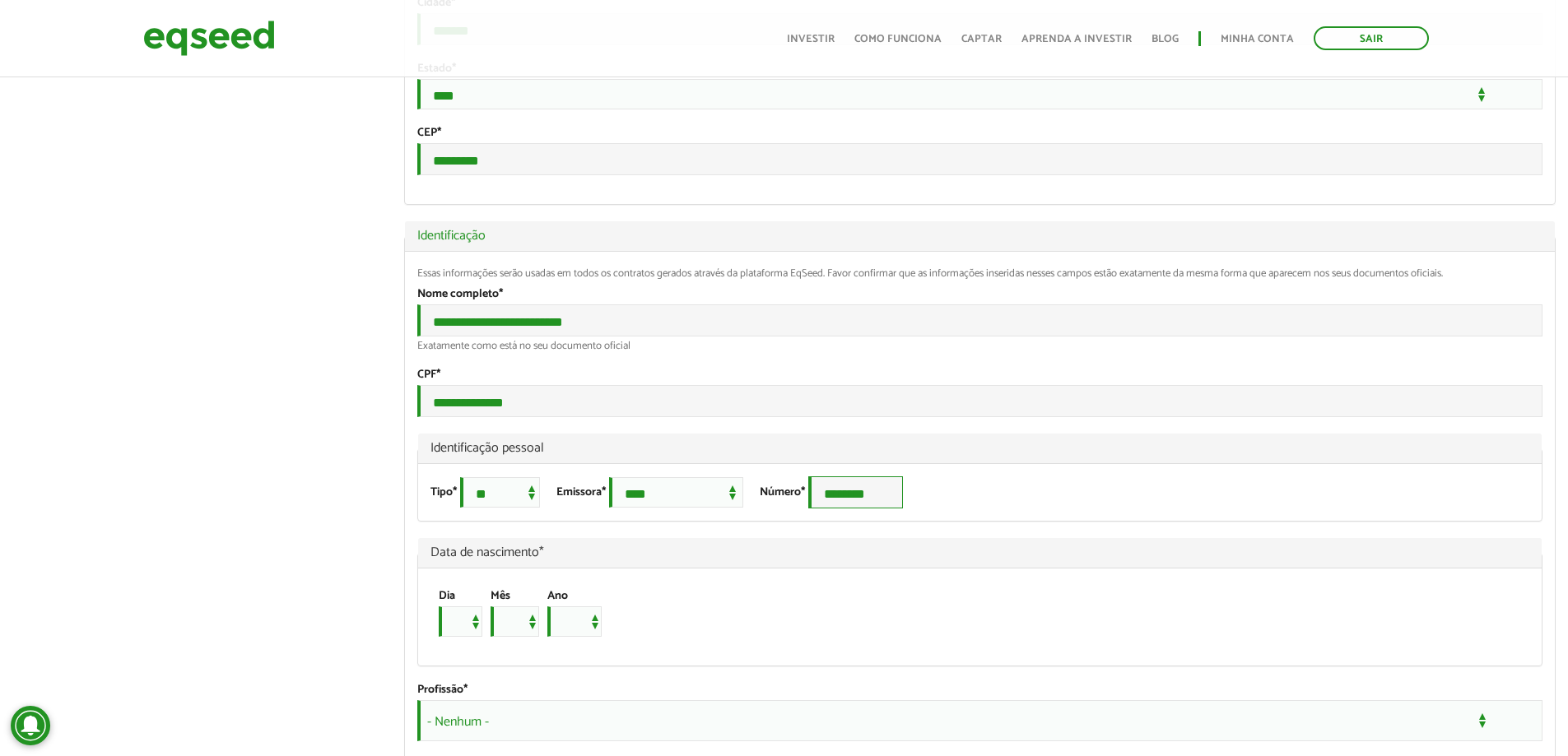 type on "********" 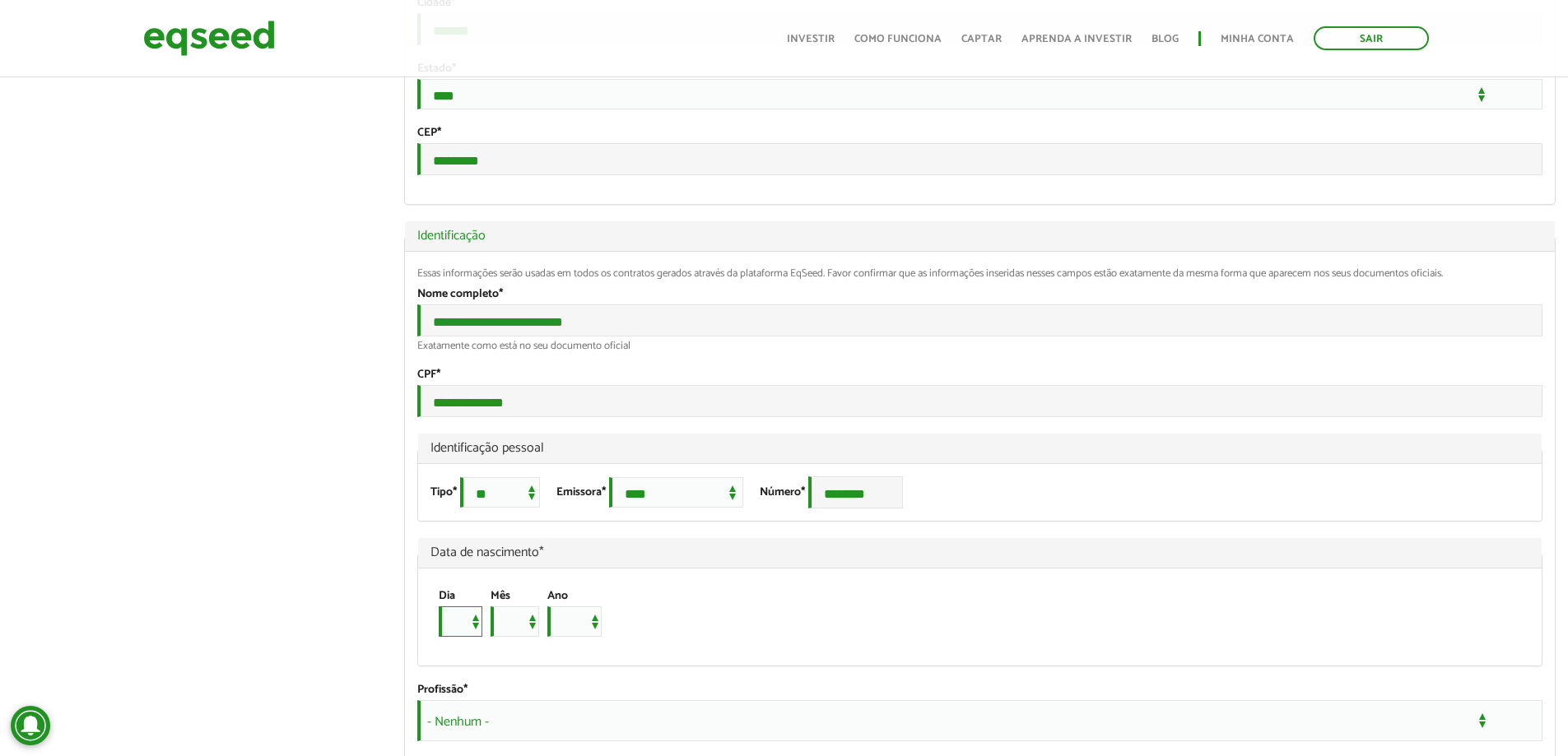 click on "* * * * * * * * * ** ** ** ** ** ** ** ** ** ** ** ** ** ** ** ** ** ** ** ** ** **" at bounding box center [460, 621] 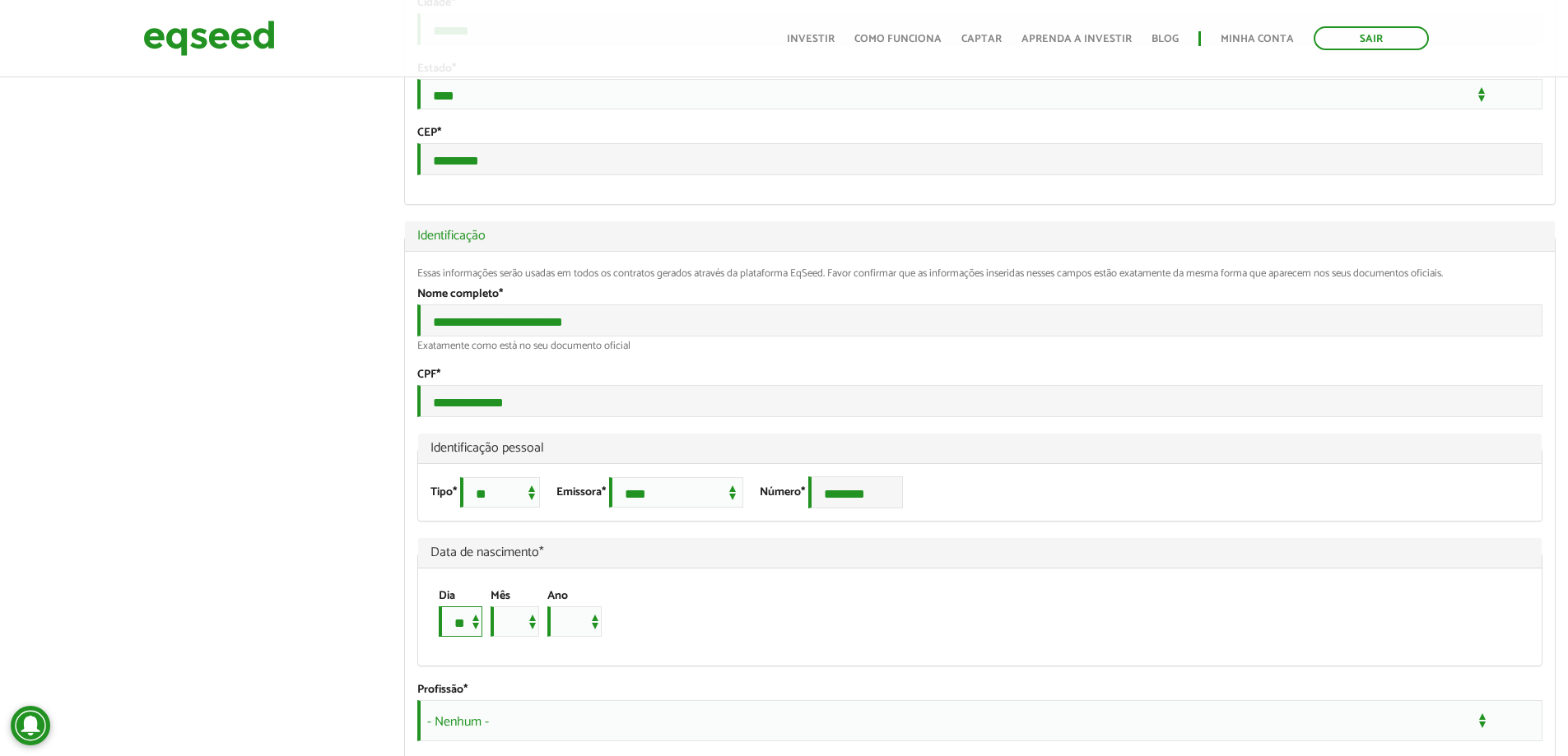 click on "* * * * * * * * * ** ** ** ** ** ** ** ** ** ** ** ** ** ** ** ** ** ** ** ** ** **" at bounding box center (460, 621) 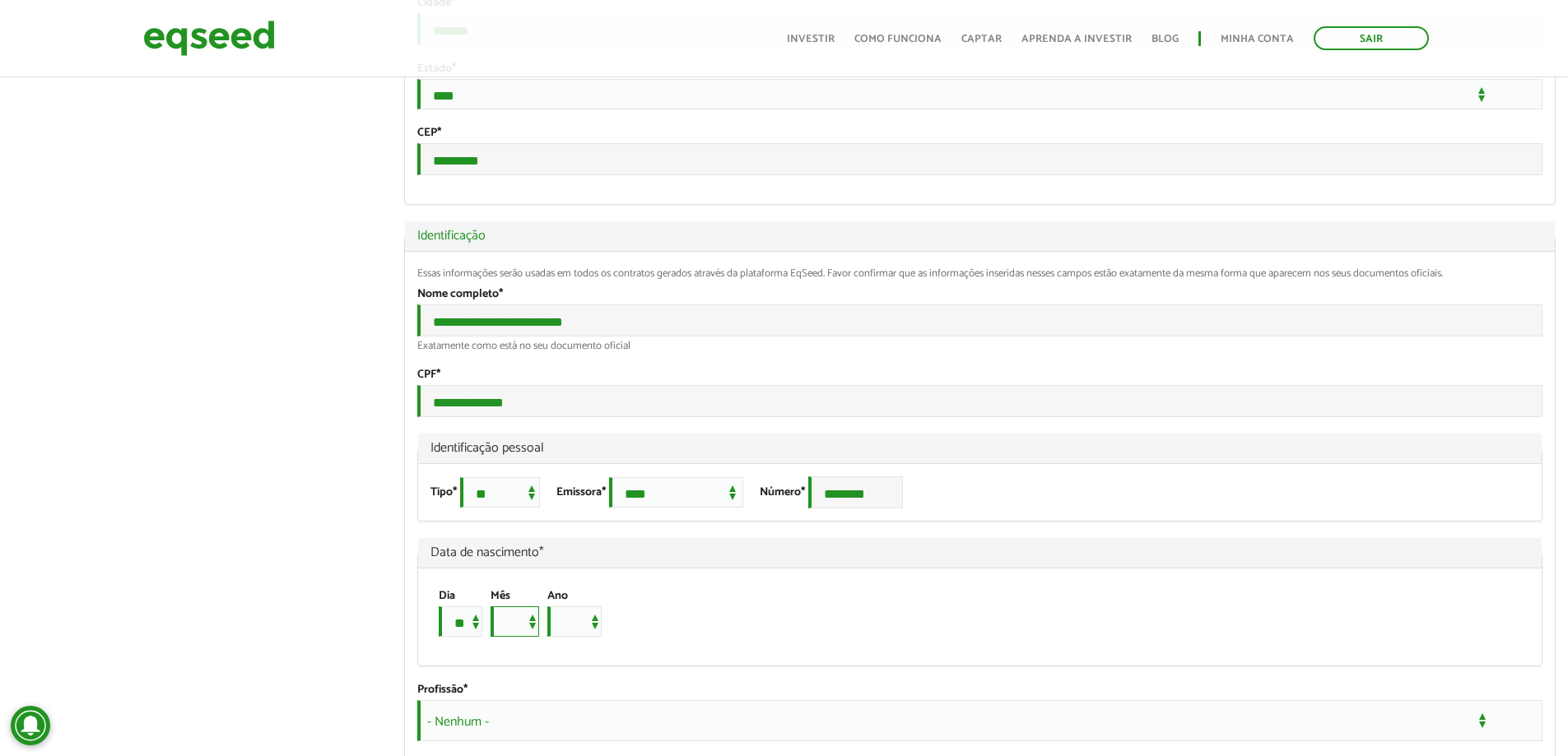 click on "*** *** *** *** *** *** *** *** *** *** *** ***" at bounding box center [514, 621] 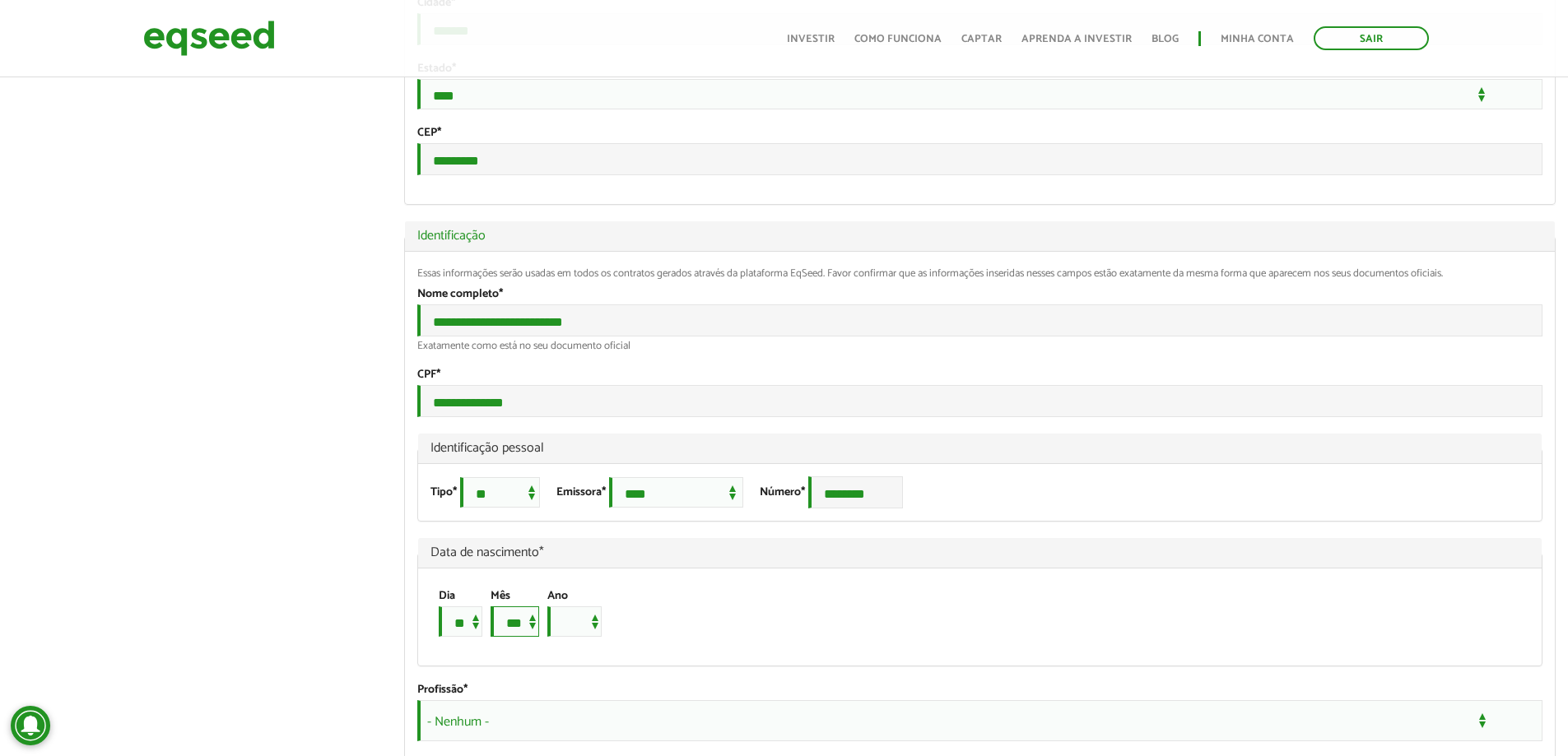 click on "*** *** *** *** *** *** *** *** *** *** *** ***" at bounding box center (514, 621) 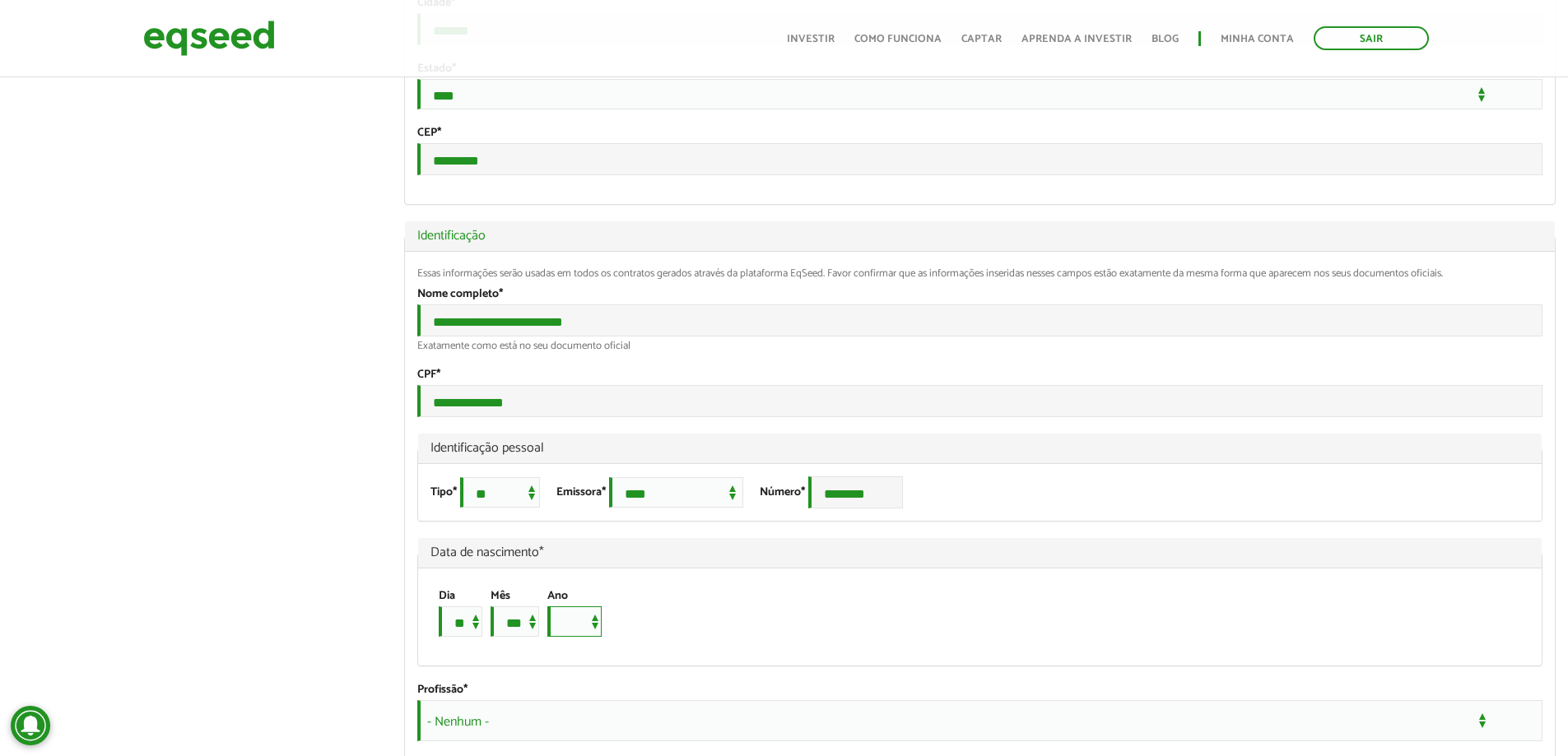 click on "**** **** **** **** **** **** **** **** **** **** **** **** **** **** **** **** **** **** **** **** **** **** **** **** **** **** **** **** **** **** **** **** **** **** **** **** **** **** **** **** **** **** **** **** **** **** **** **** **** **** **** **** **** **** **** **** **** **** **** **** **** **** **** **** **** **** **** **** **** **** **** **** **** **** **** **** **** **** **** **** **** **** **** **** **** **** **** **** **** **** **** **** **** **** **** **** **** **** **** **** **** **** **** **** **** **** **** **** **** **** **** **** **** **** **** **** **** **** **** **** **** **** **** **** **** ****" at bounding box center [575, 621] 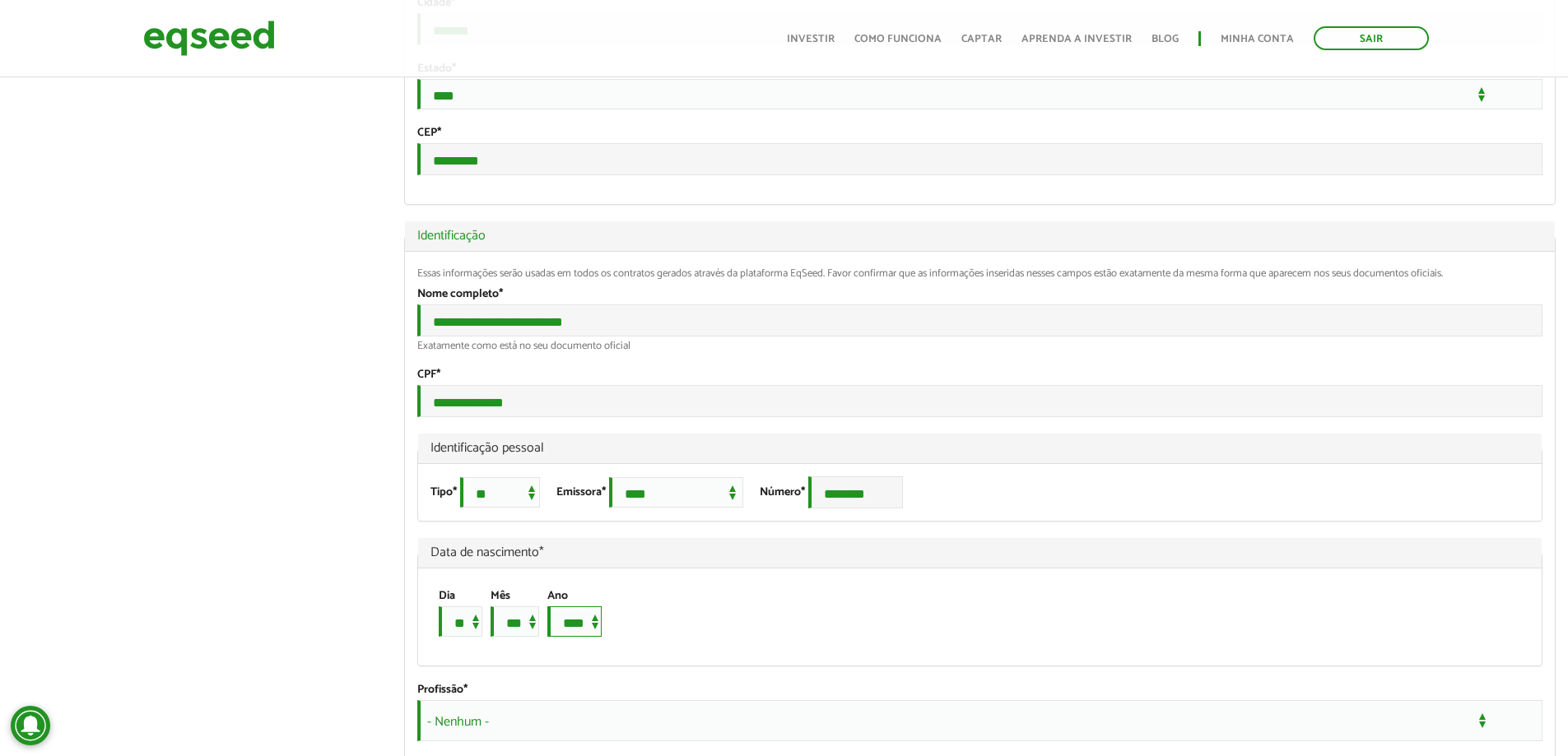 click on "**** **** **** **** **** **** **** **** **** **** **** **** **** **** **** **** **** **** **** **** **** **** **** **** **** **** **** **** **** **** **** **** **** **** **** **** **** **** **** **** **** **** **** **** **** **** **** **** **** **** **** **** **** **** **** **** **** **** **** **** **** **** **** **** **** **** **** **** **** **** **** **** **** **** **** **** **** **** **** **** **** **** **** **** **** **** **** **** **** **** **** **** **** **** **** **** **** **** **** **** **** **** **** **** **** **** **** **** **** **** **** **** **** **** **** **** **** **** **** **** **** **** **** **** **** ****" at bounding box center (575, 621) 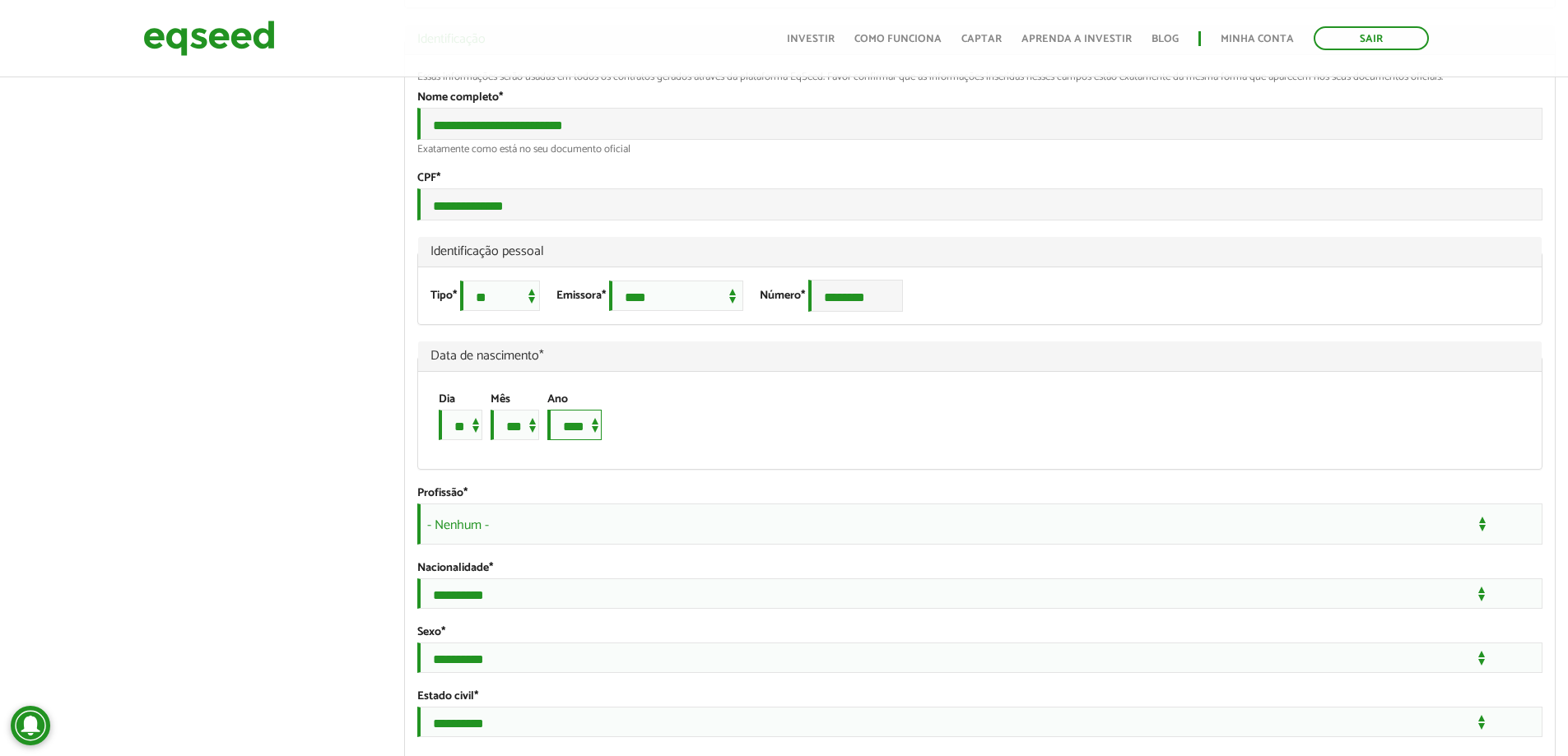scroll, scrollTop: 955, scrollLeft: 0, axis: vertical 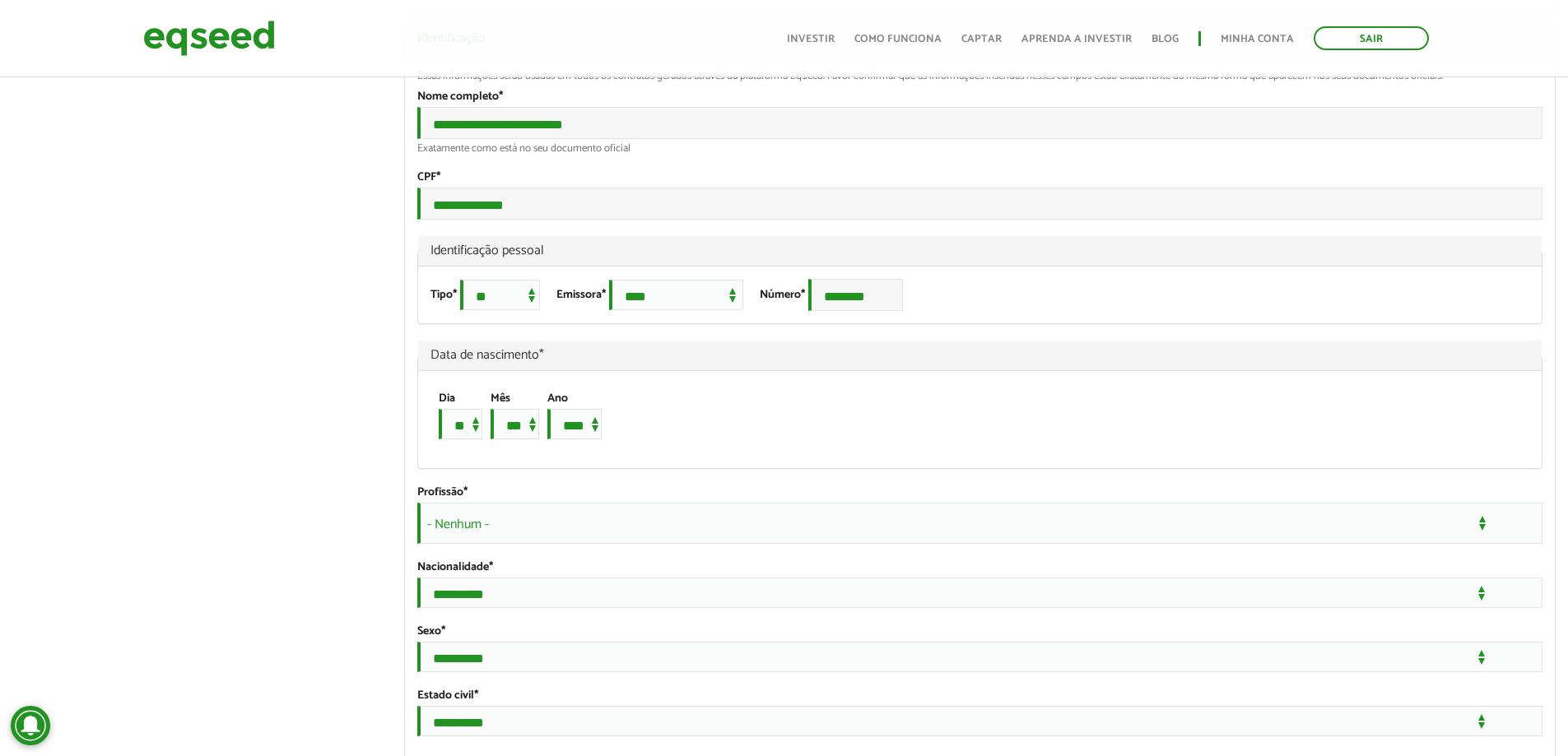 click on "- Nenhum -" at bounding box center (979, 523) 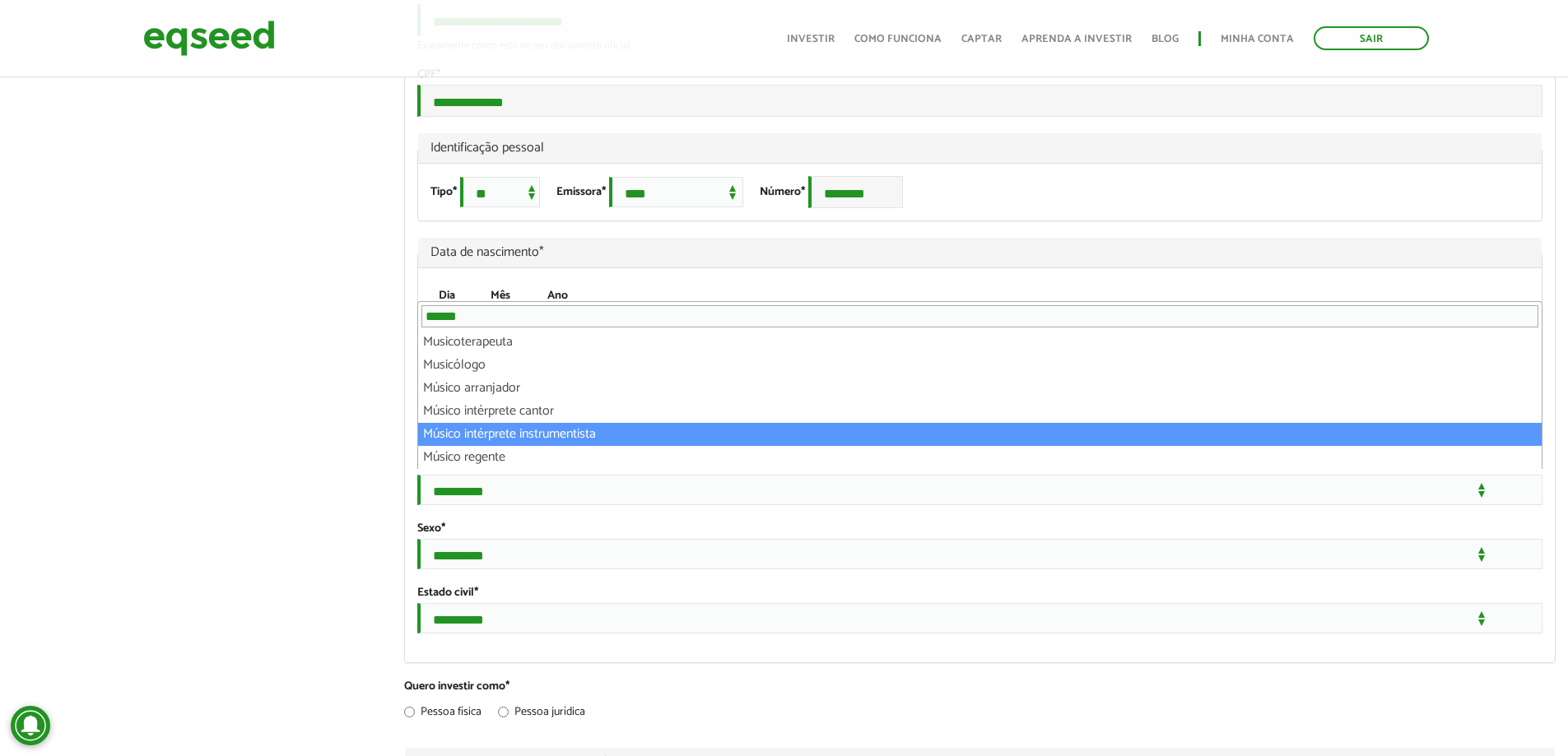 scroll, scrollTop: 1059, scrollLeft: 0, axis: vertical 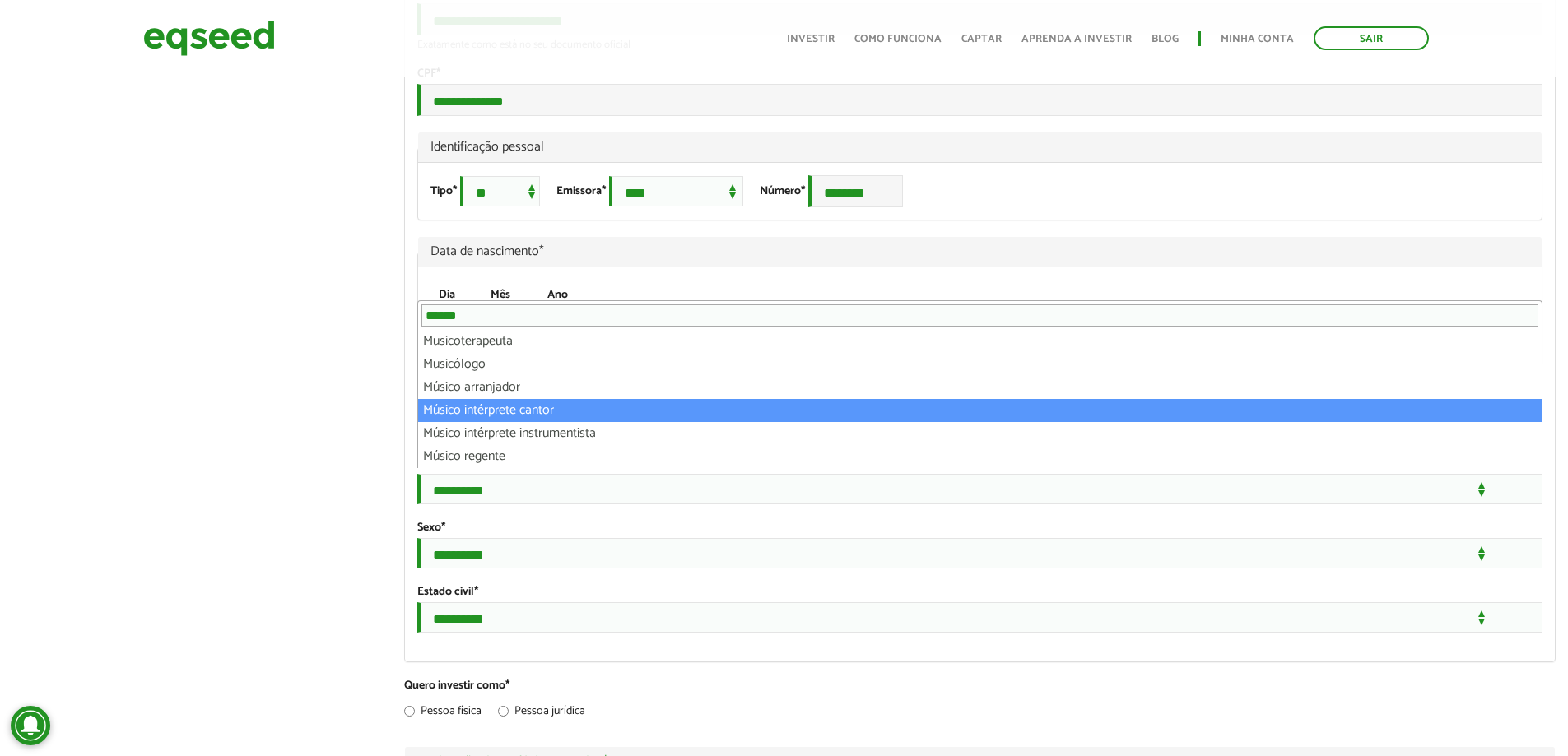type on "******" 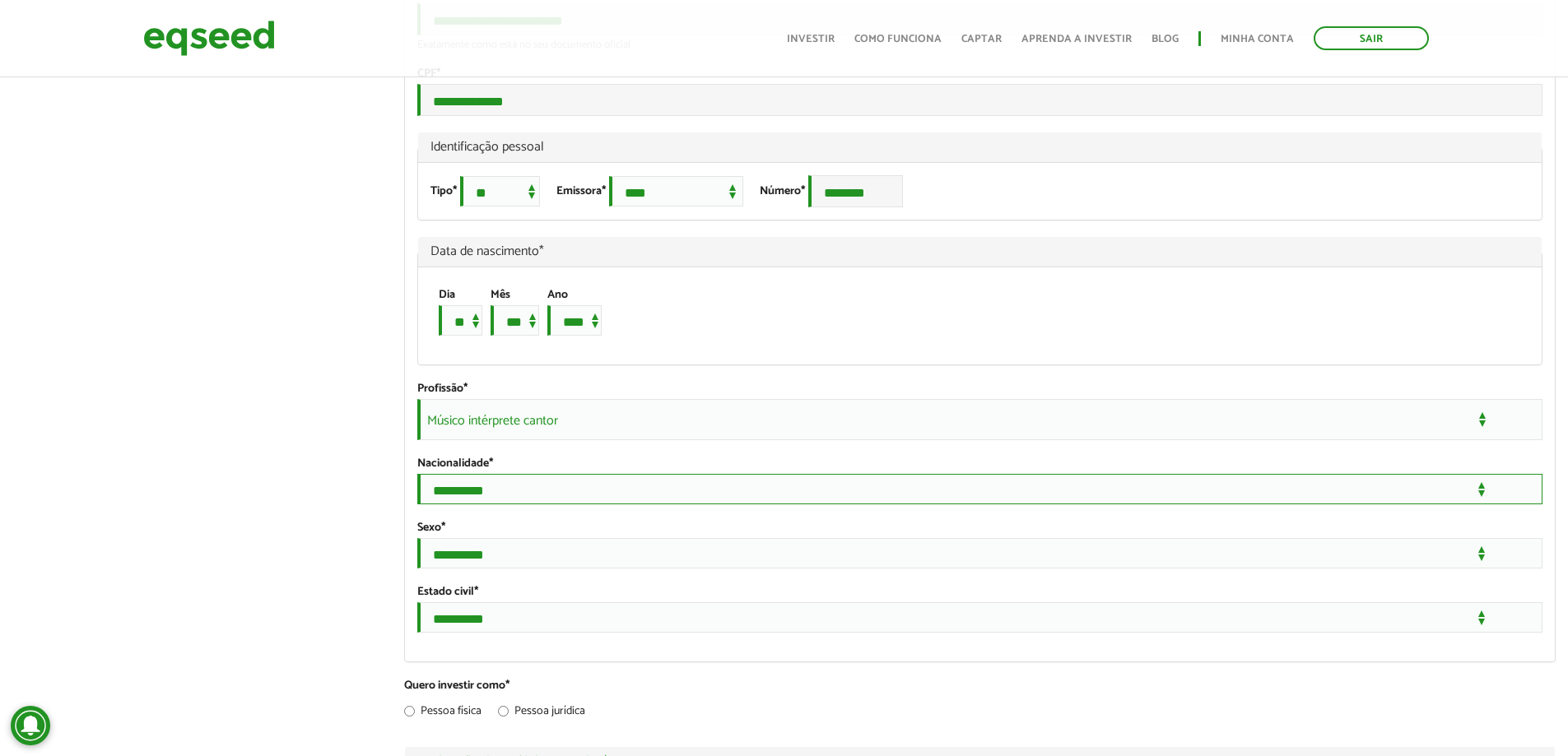 click on "**********" at bounding box center (979, 489) 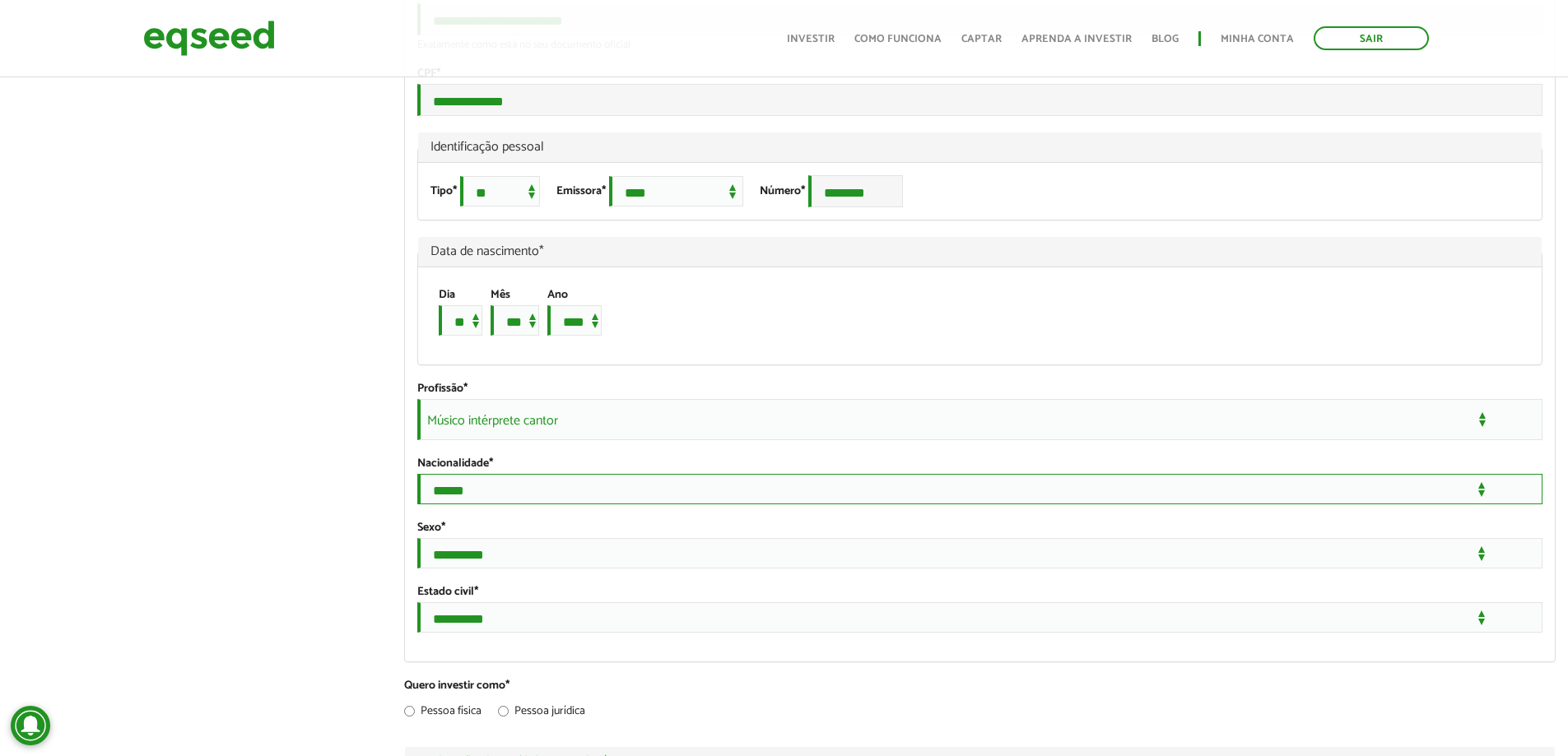 click on "**********" at bounding box center (979, 489) 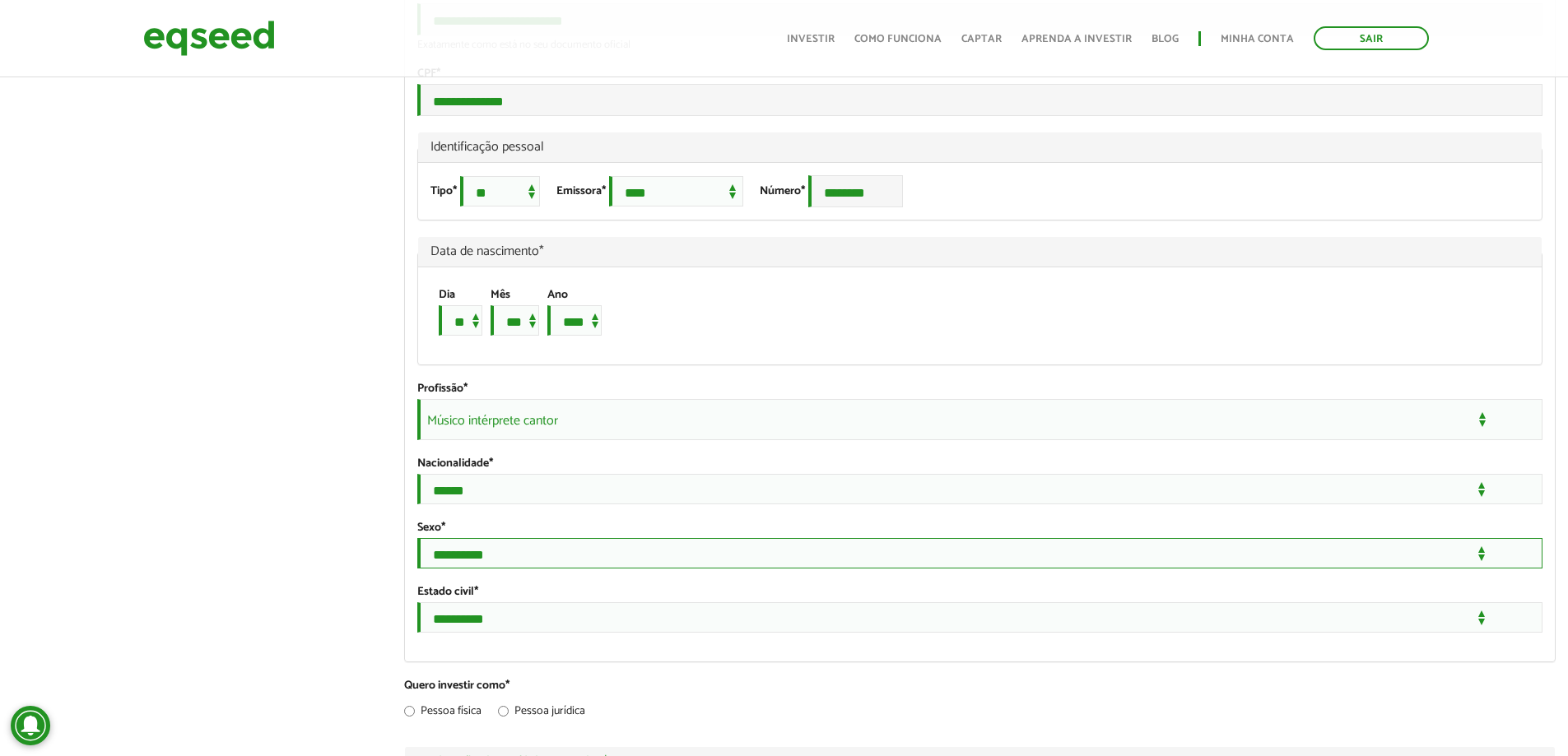 click on "**********" at bounding box center [979, 553] 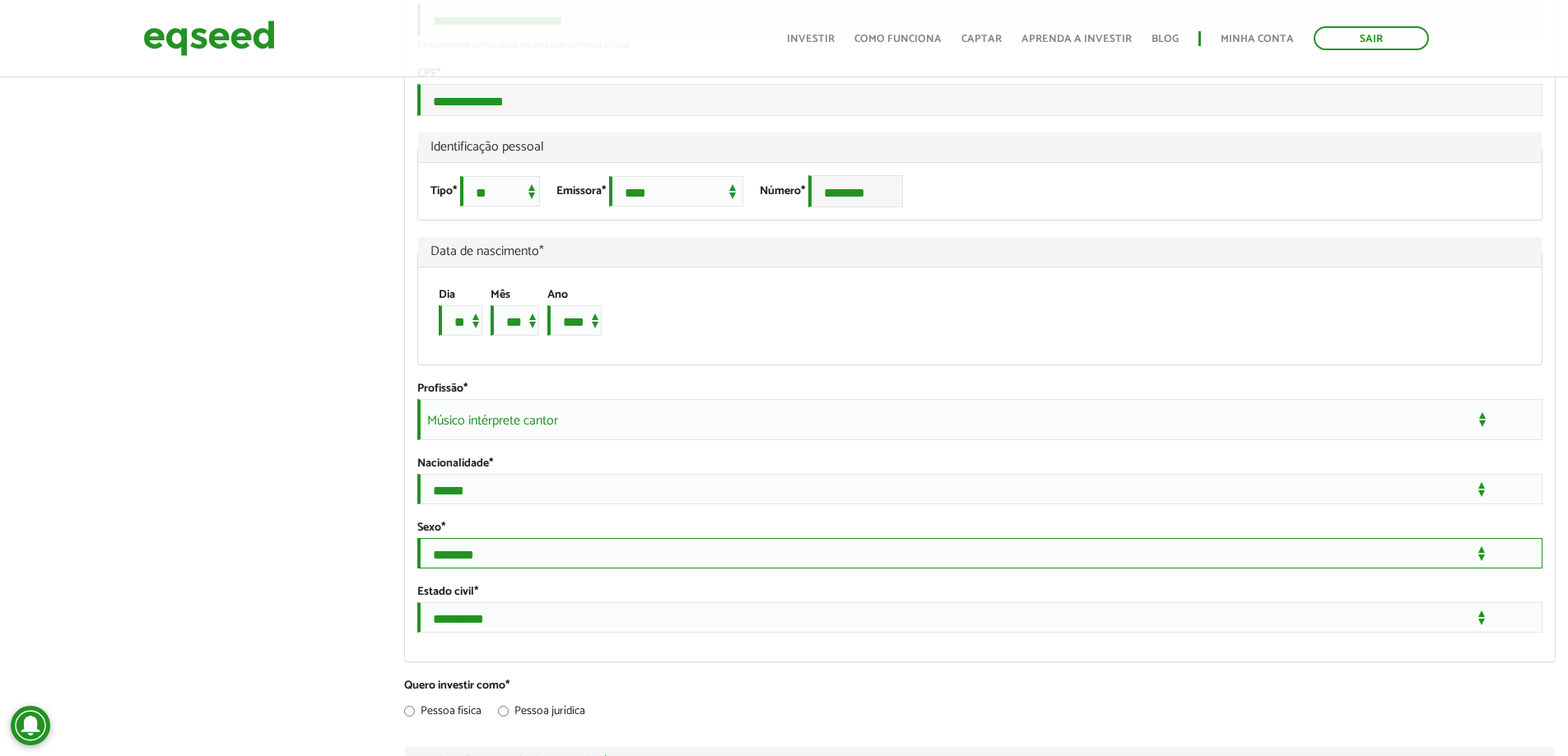 click on "**********" at bounding box center [979, 553] 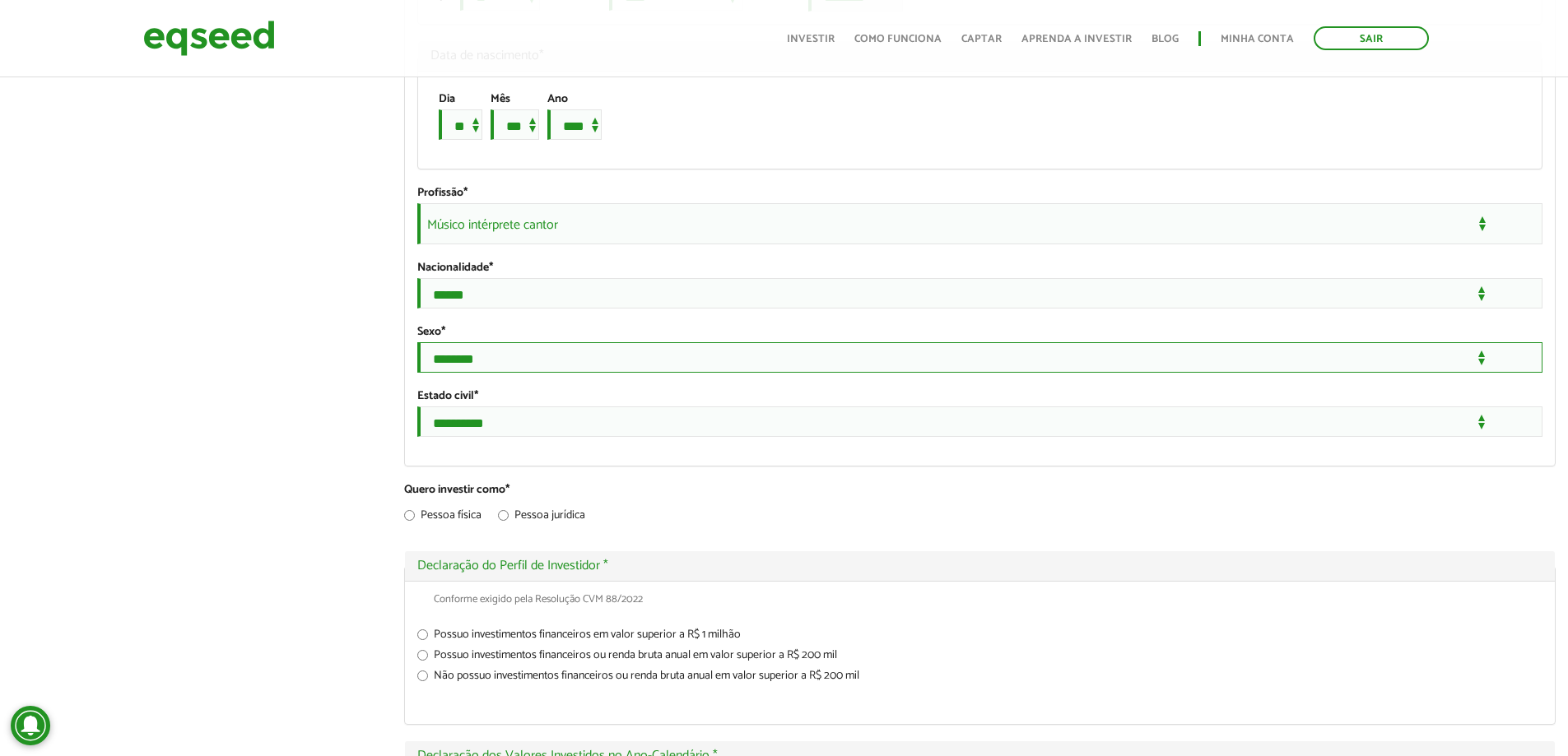 scroll, scrollTop: 1258, scrollLeft: 0, axis: vertical 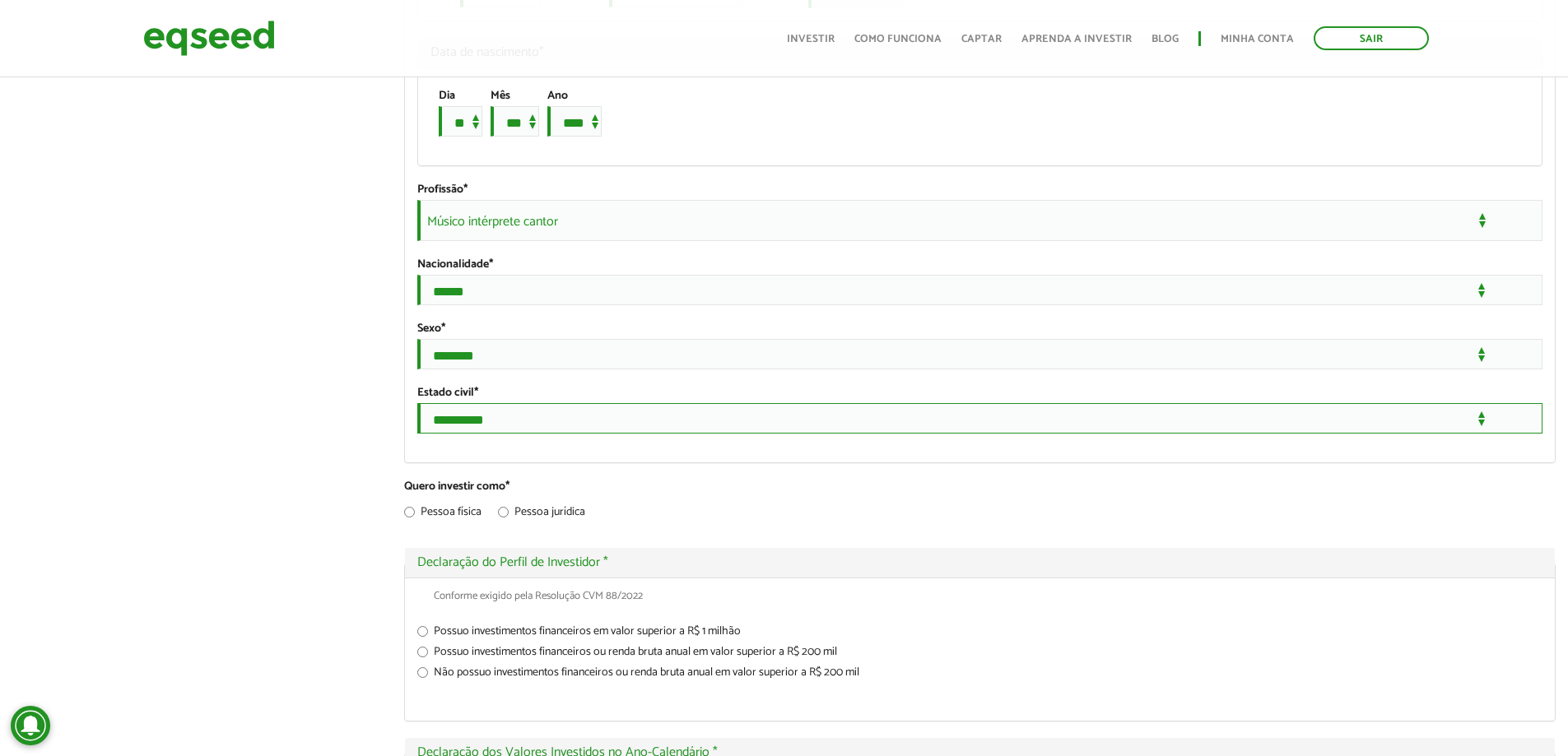 click on "**********" at bounding box center [979, 418] 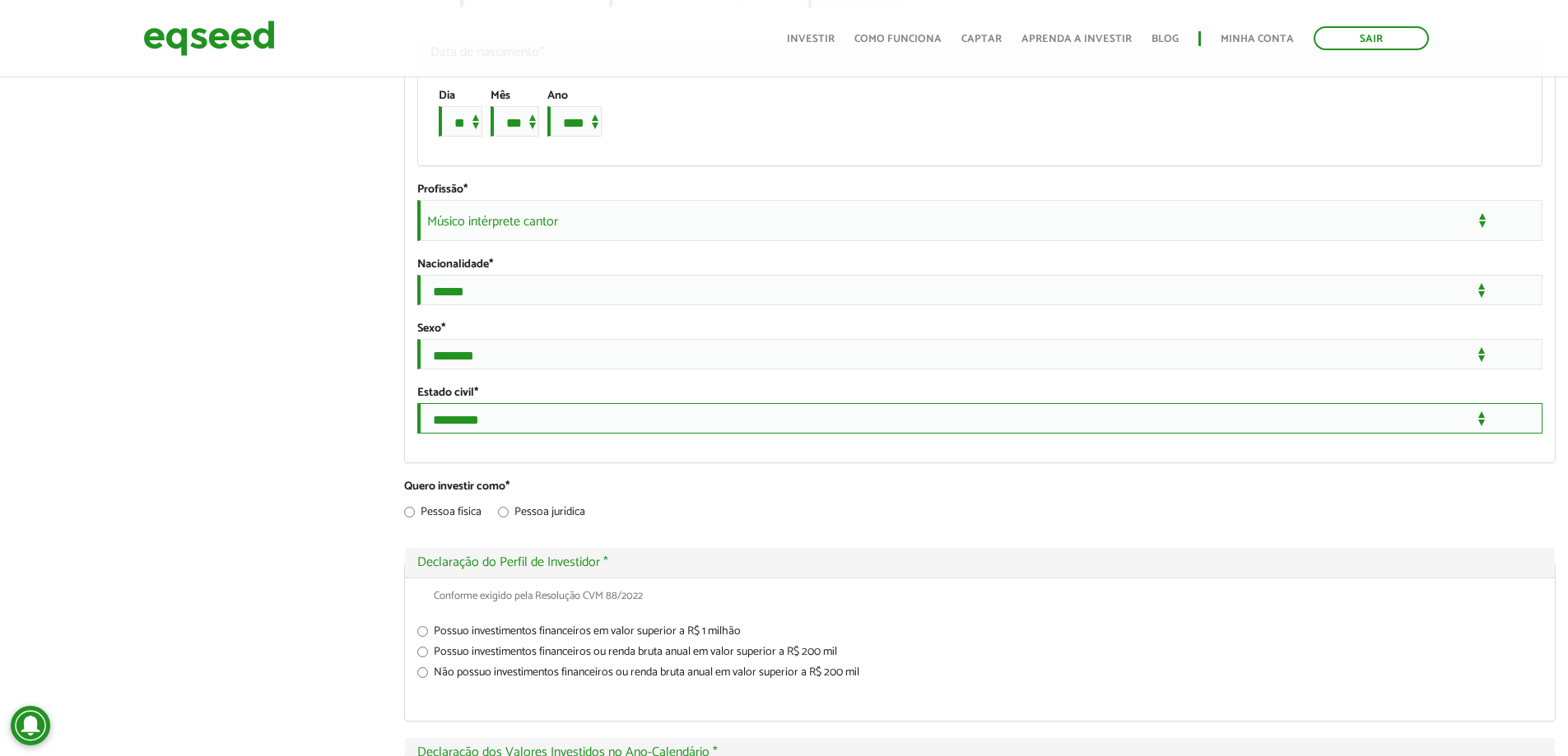 click on "**********" at bounding box center [979, 418] 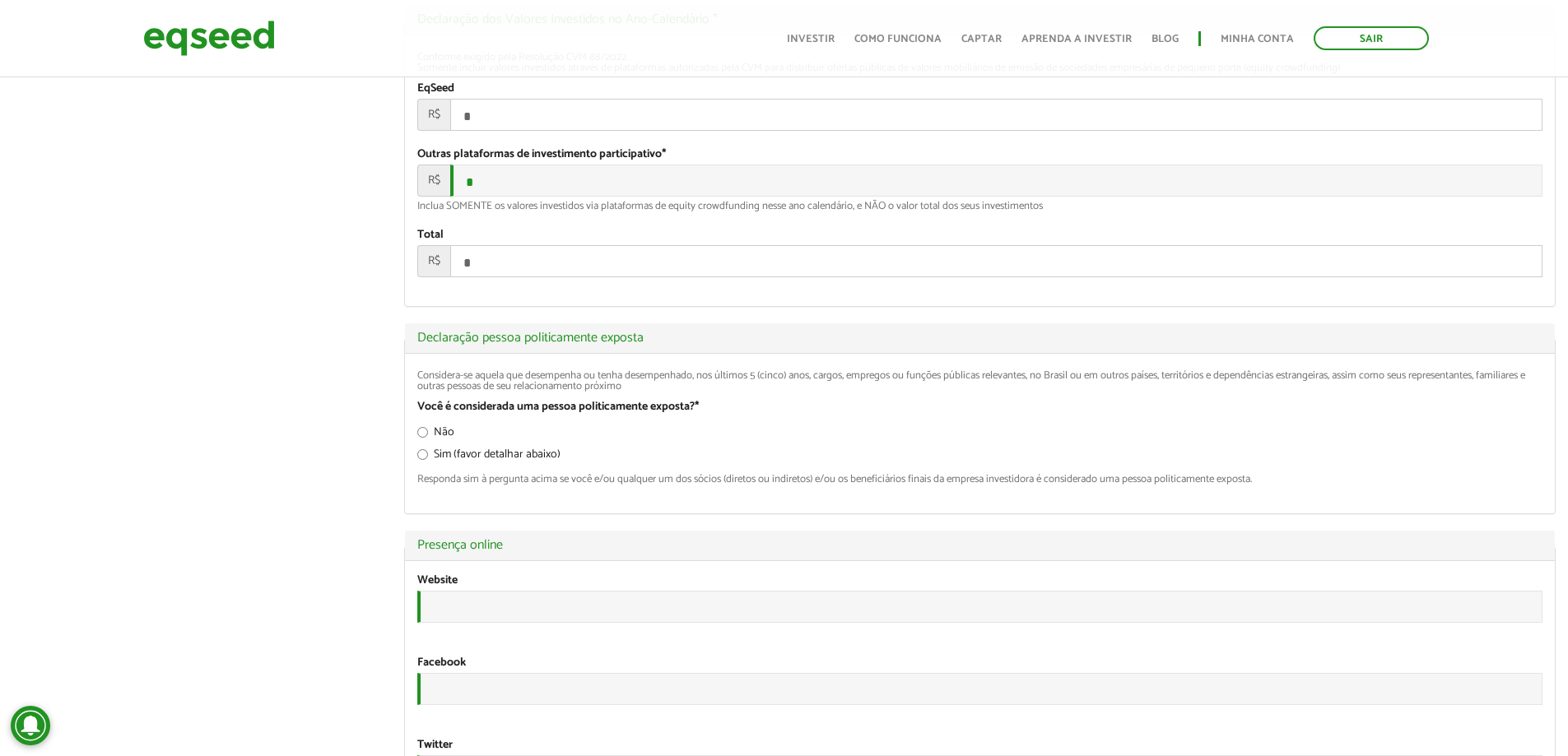 scroll, scrollTop: 1992, scrollLeft: 0, axis: vertical 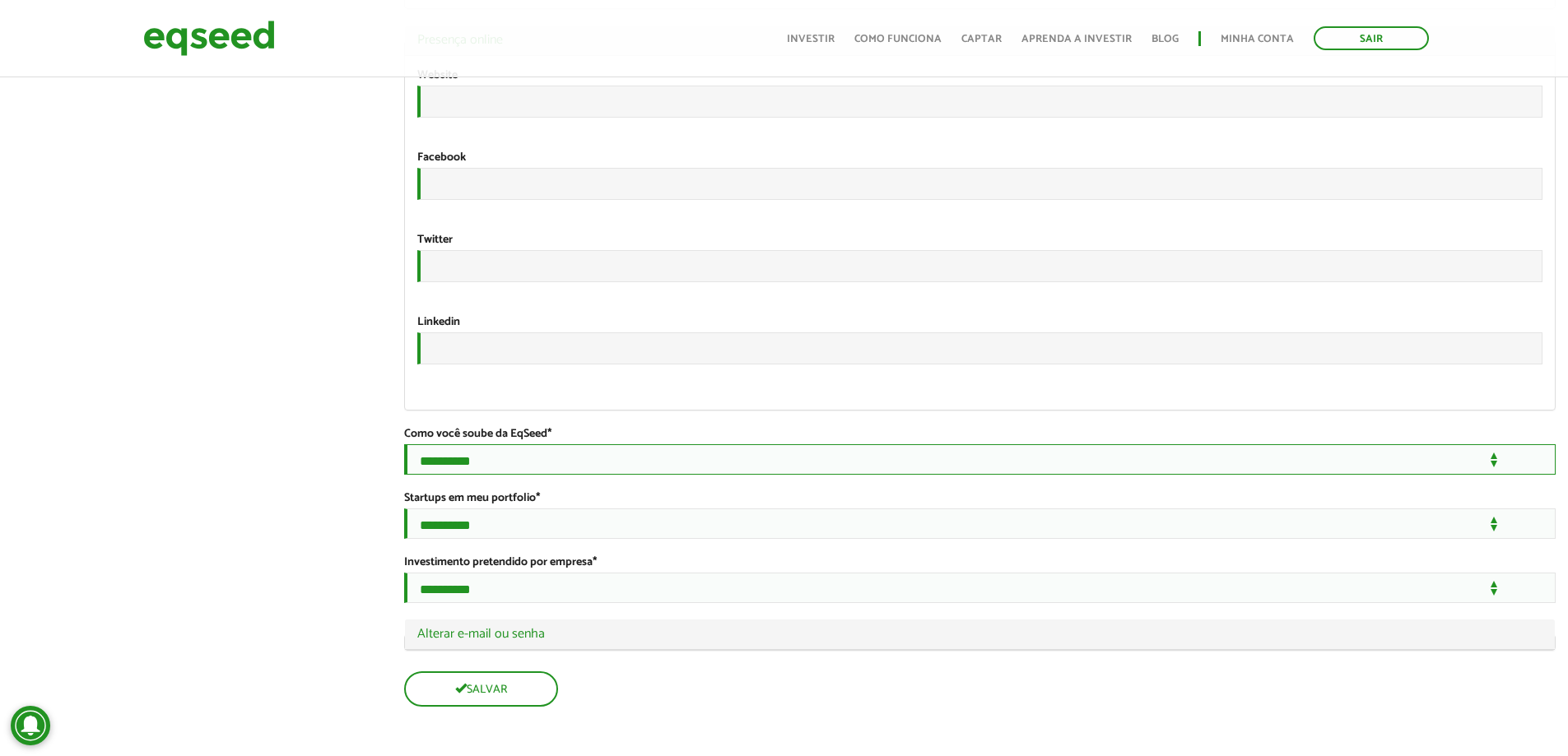 click on "**********" at bounding box center (979, 459) 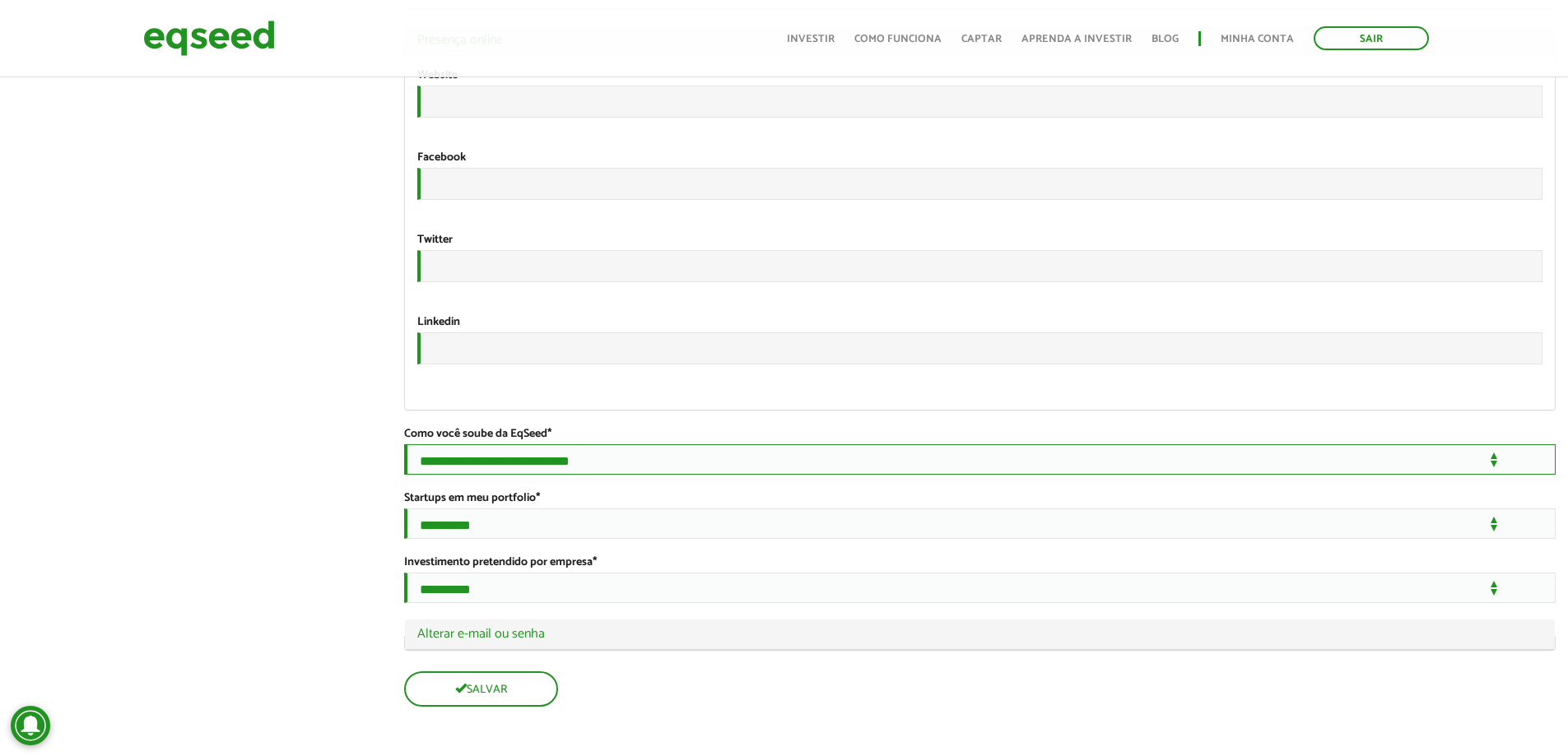 click on "**********" at bounding box center [979, 459] 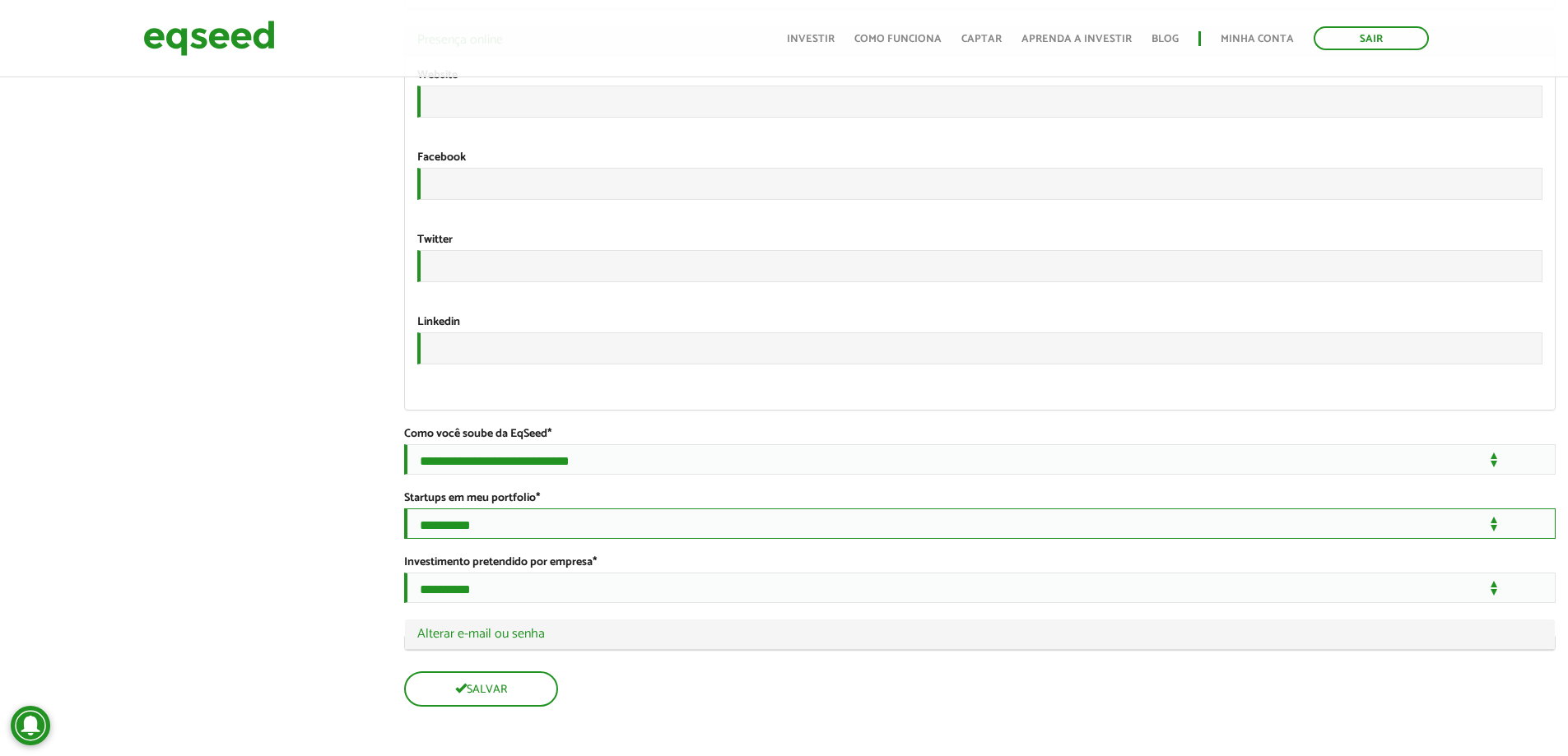 click on "**********" at bounding box center [979, 523] 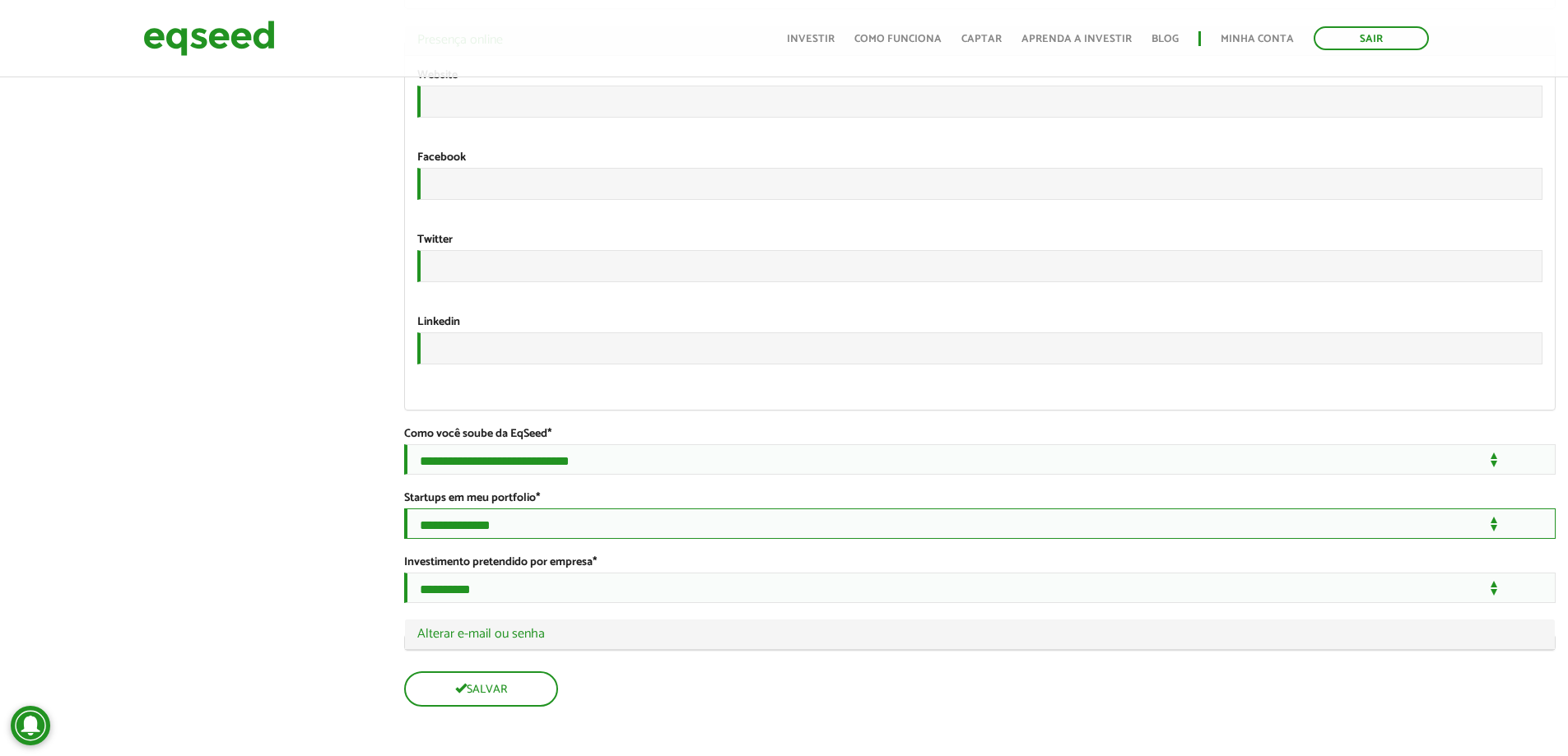 click on "**********" at bounding box center (979, 523) 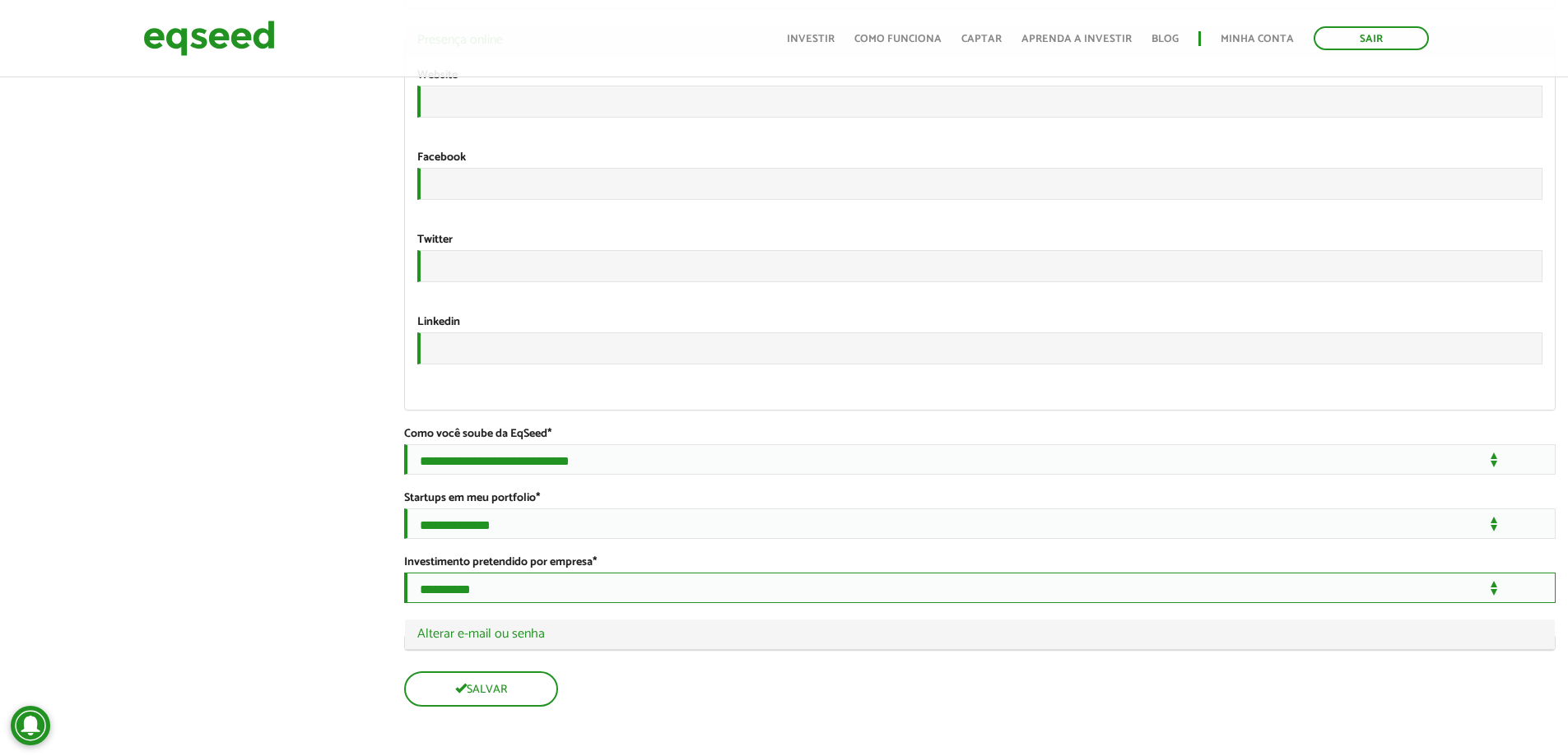 click on "**********" at bounding box center [979, 587] 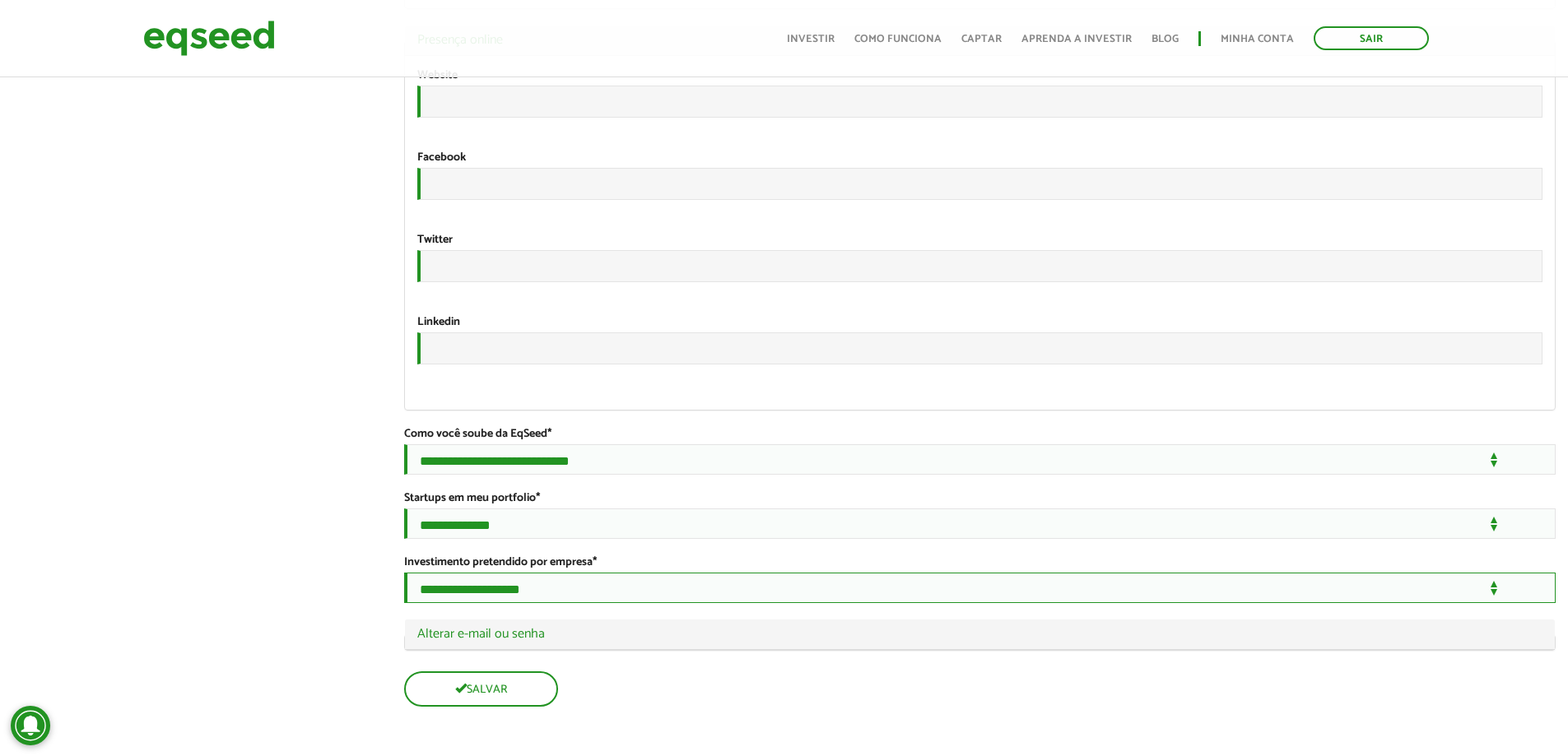 click on "**********" at bounding box center [979, 587] 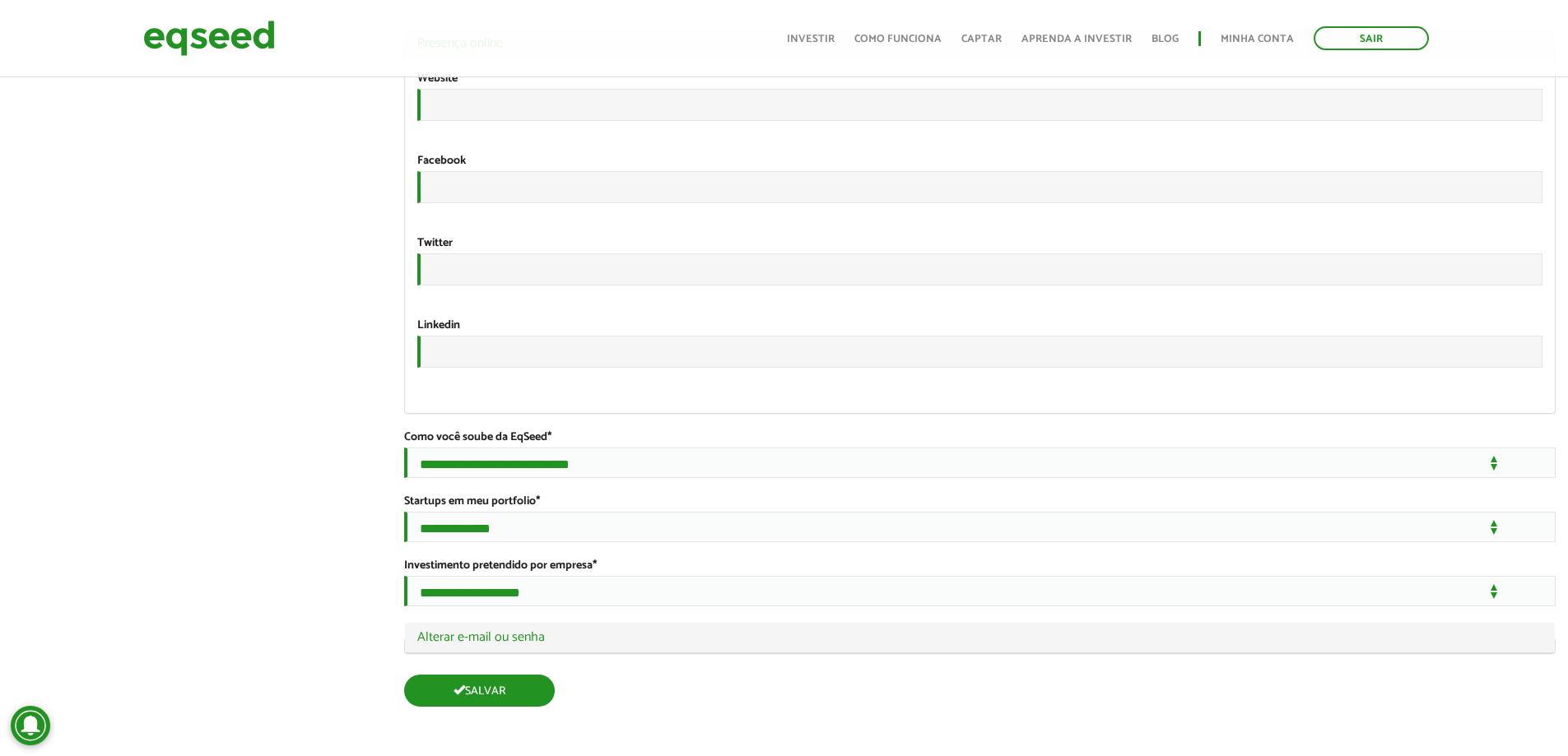 scroll, scrollTop: 2687, scrollLeft: 0, axis: vertical 